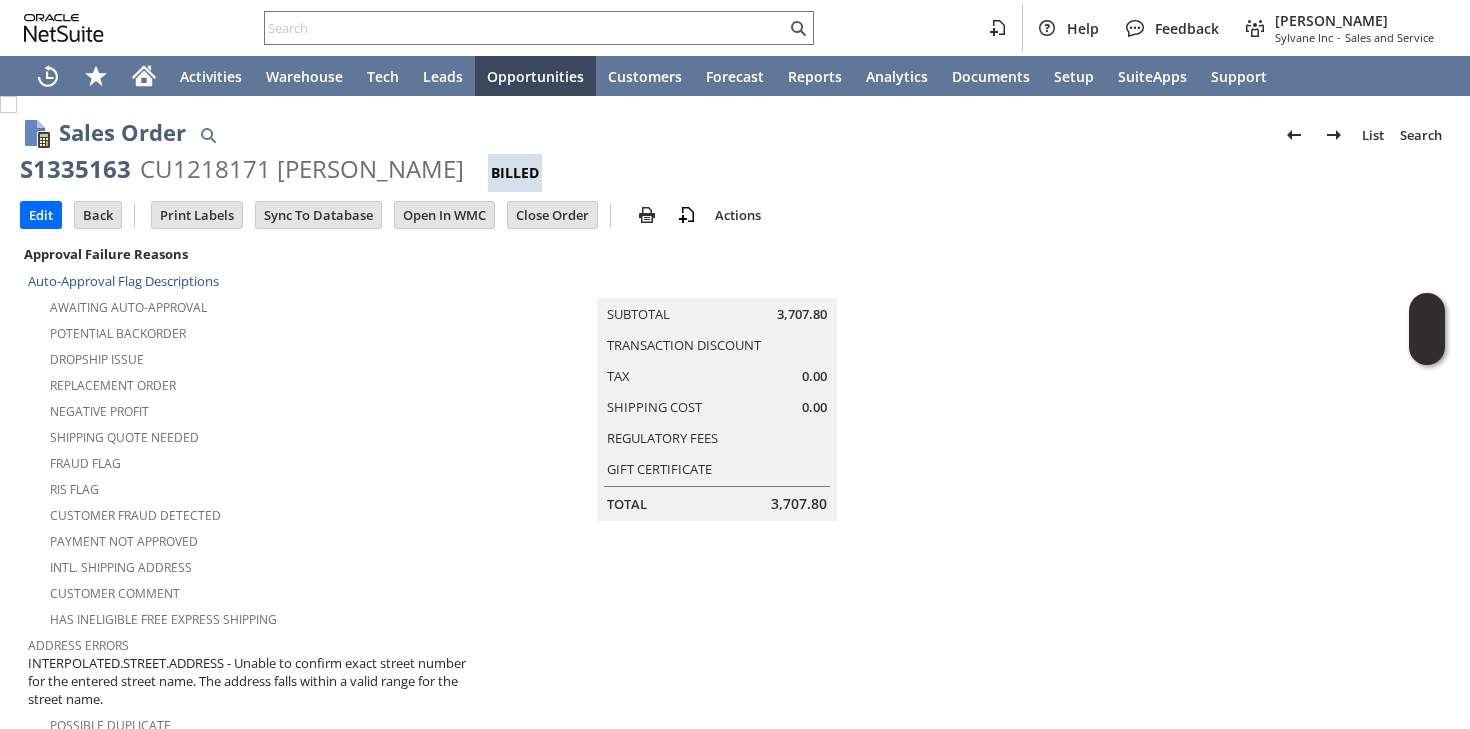 scroll, scrollTop: 0, scrollLeft: 0, axis: both 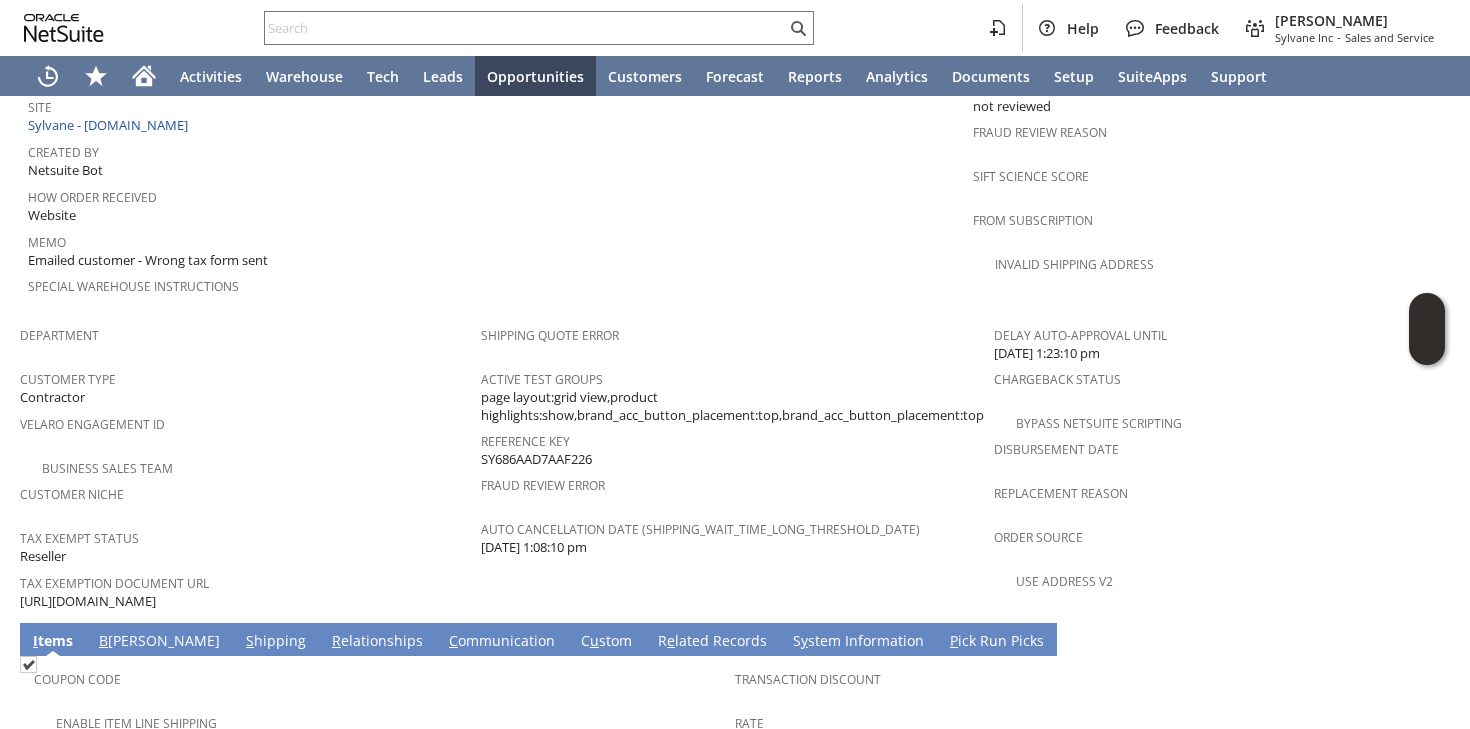click on "Customer Type
Contractor" at bounding box center (245, 386) 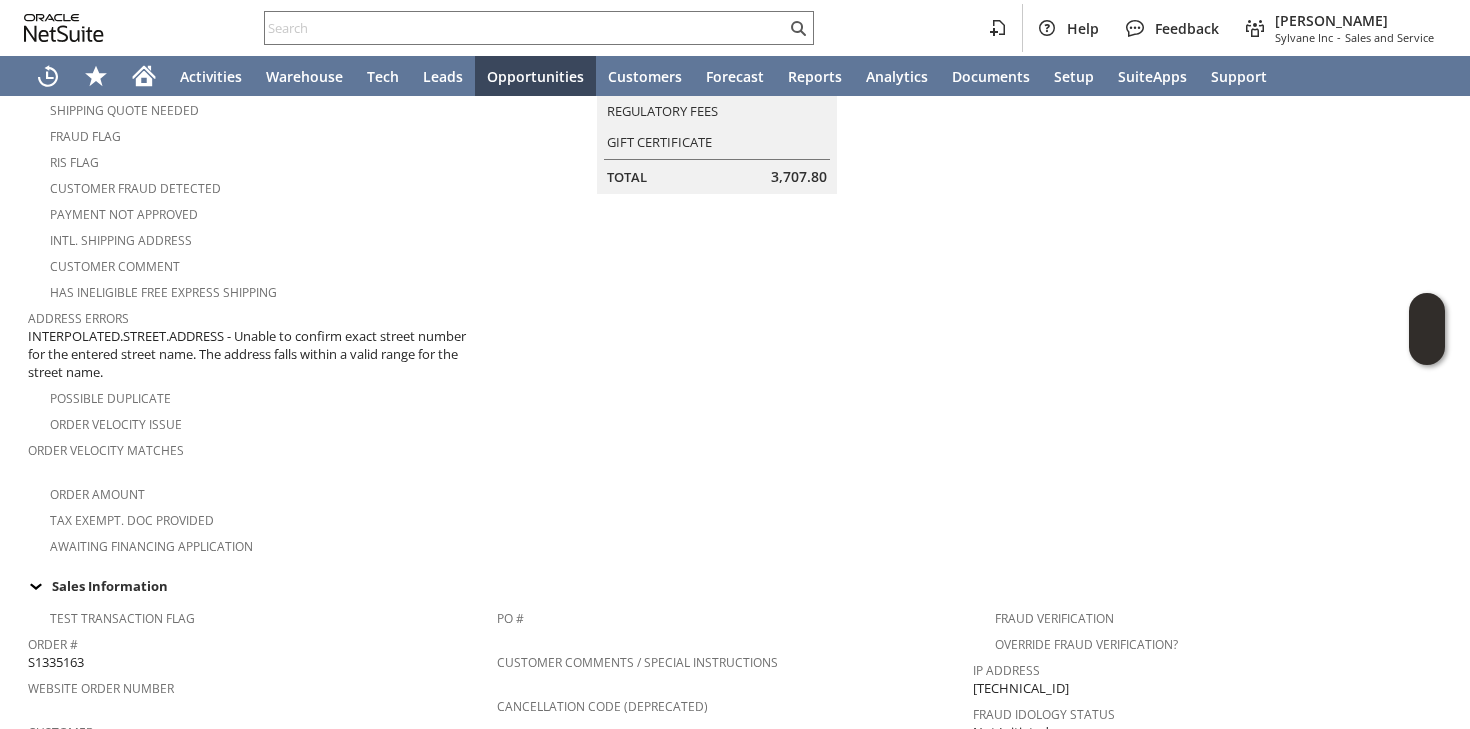scroll, scrollTop: 0, scrollLeft: 0, axis: both 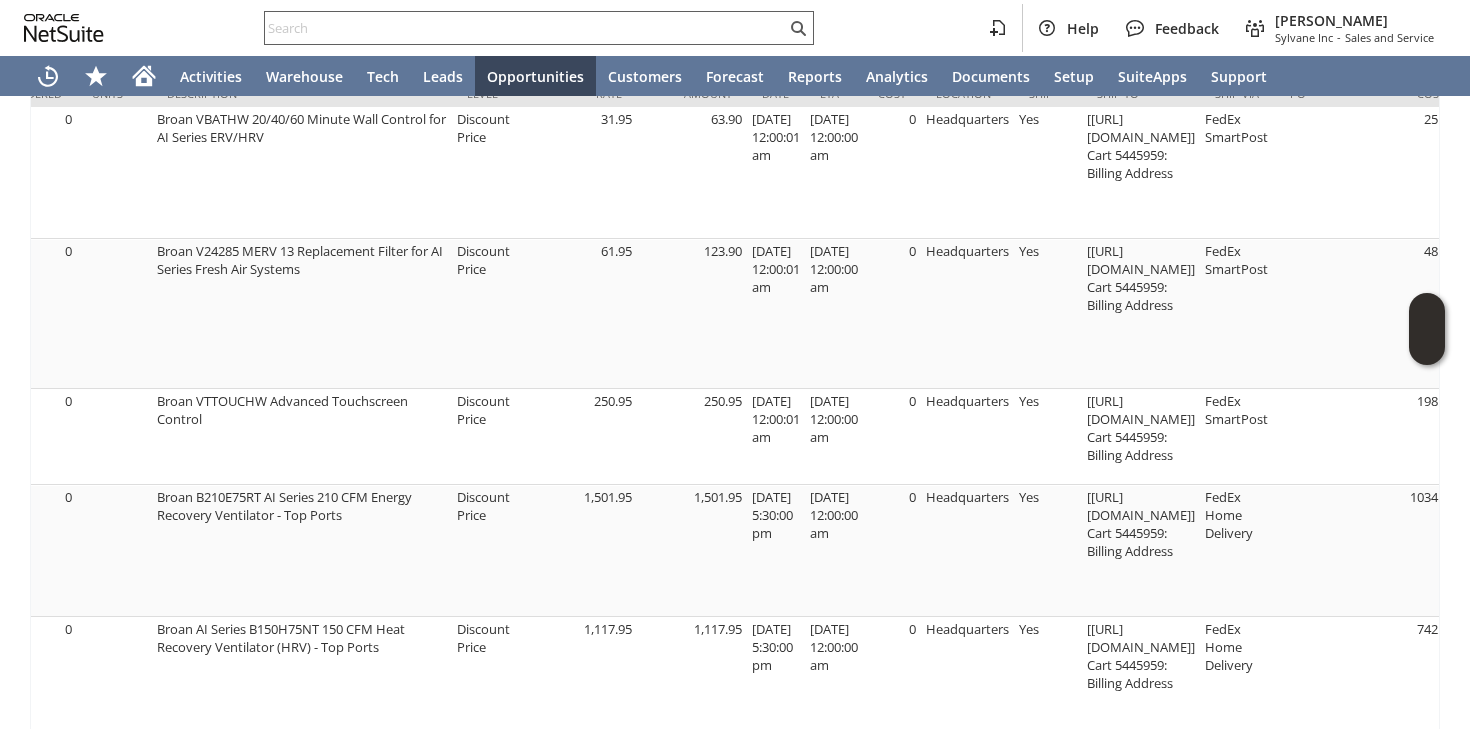 click at bounding box center (525, 28) 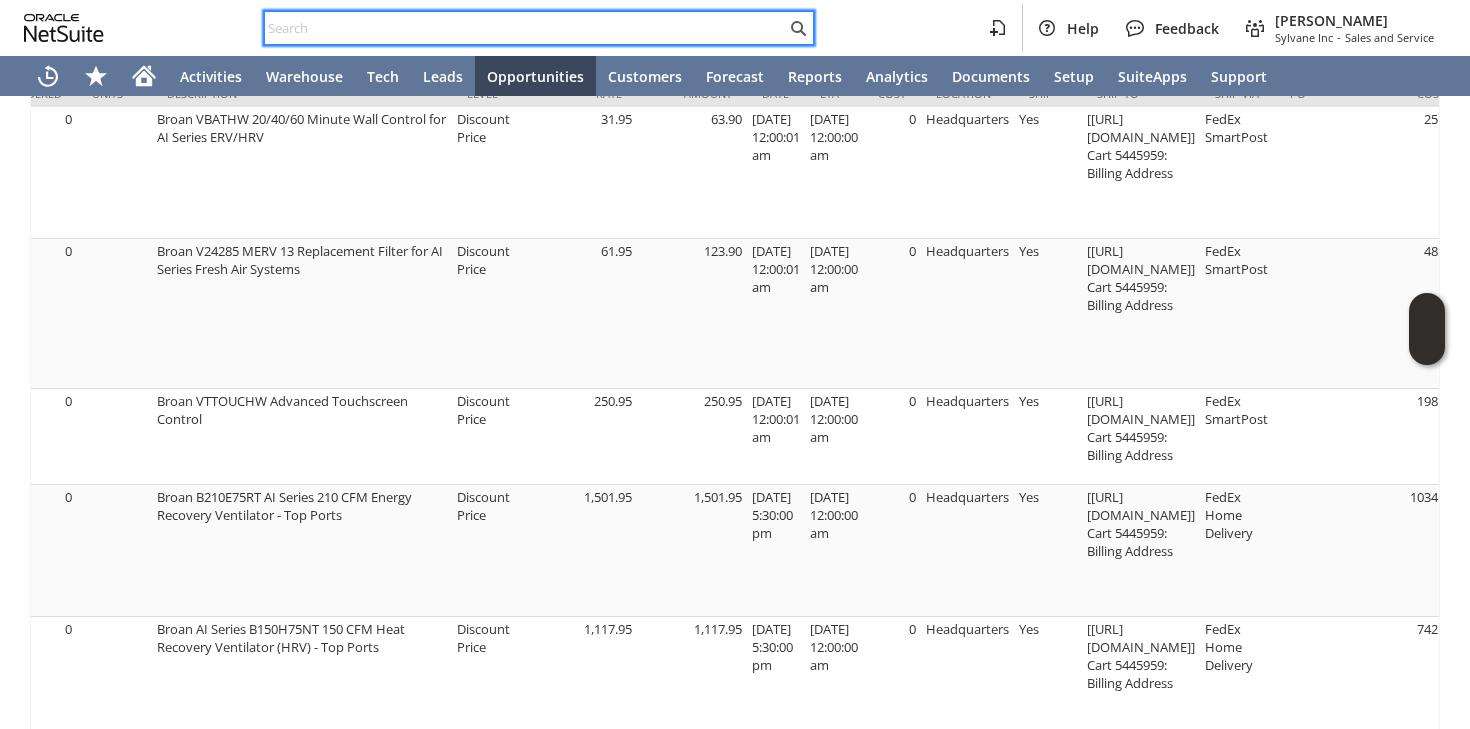 paste on "9292267366" 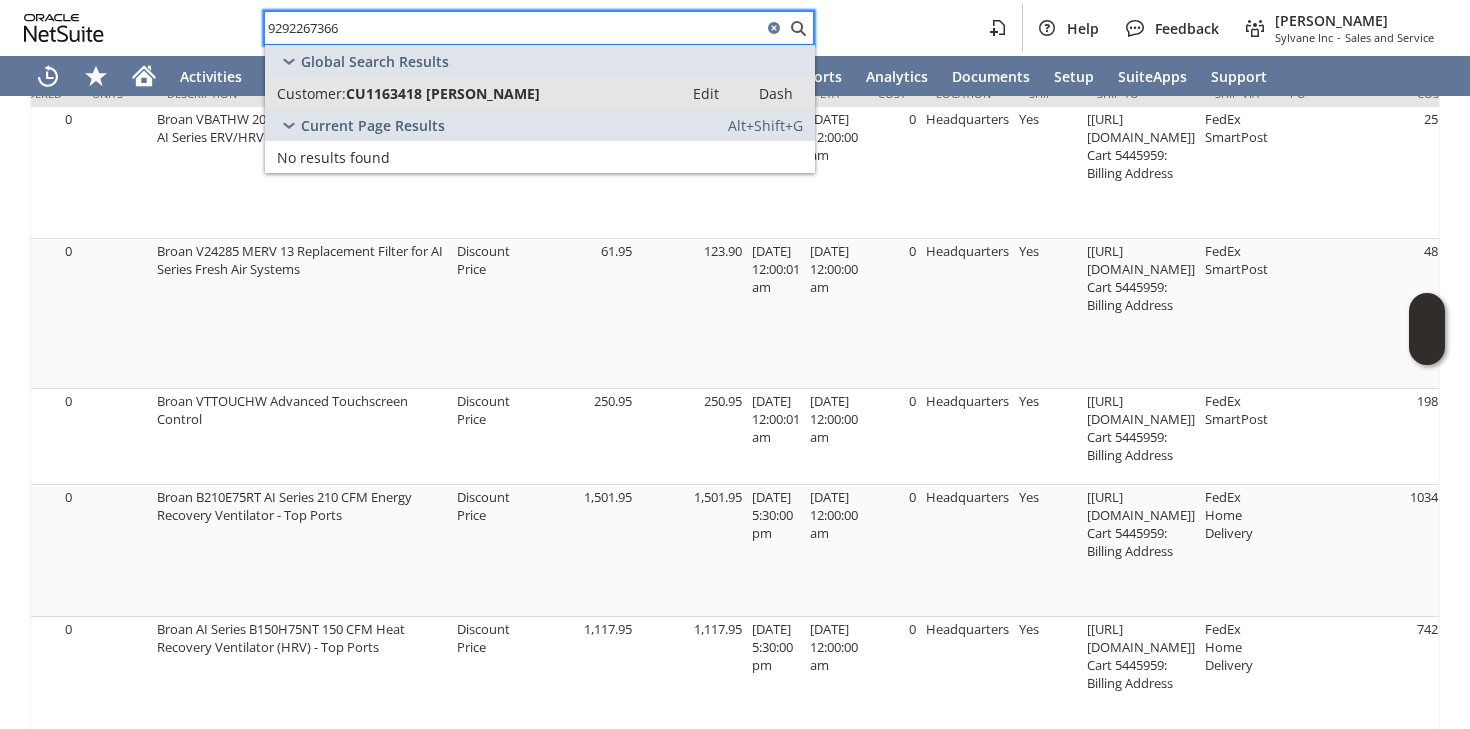 type on "9292267366" 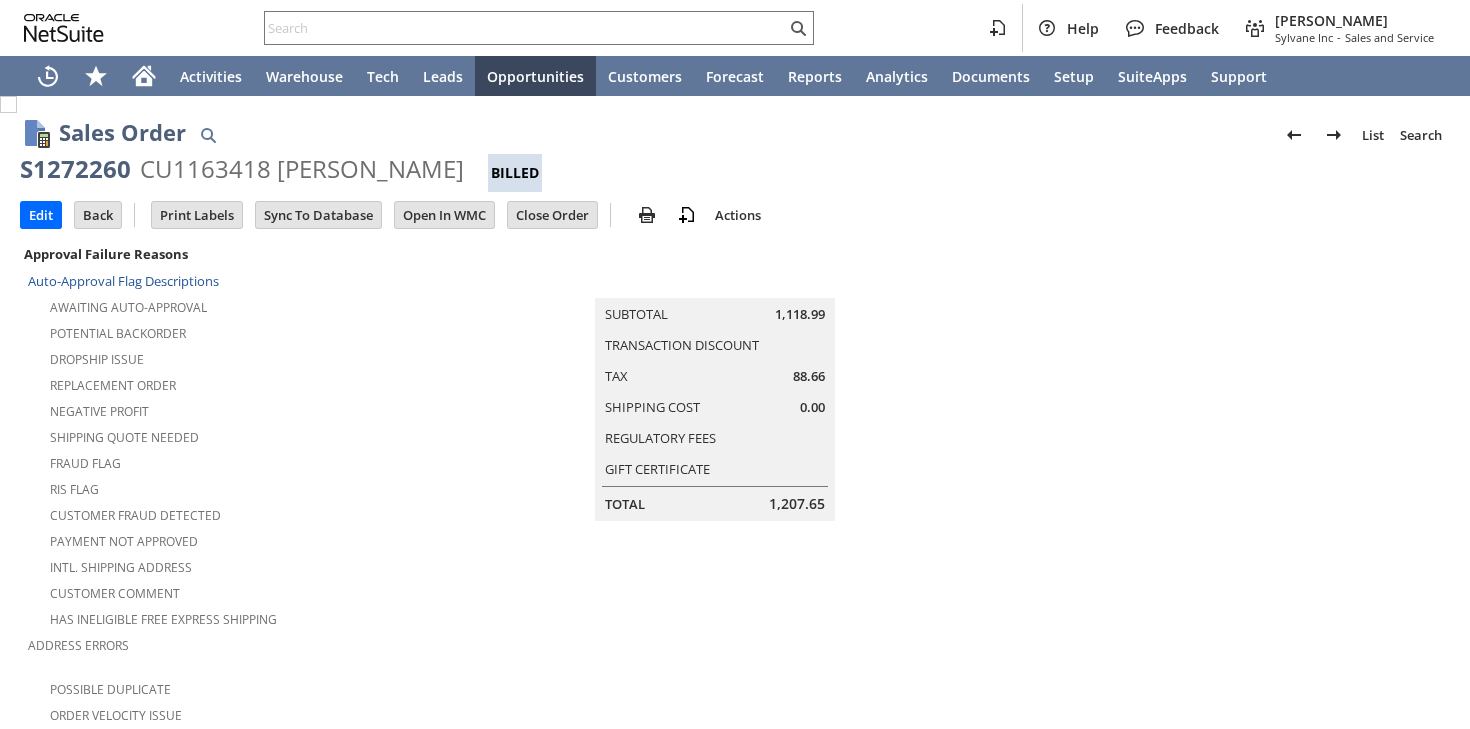 scroll, scrollTop: 0, scrollLeft: 0, axis: both 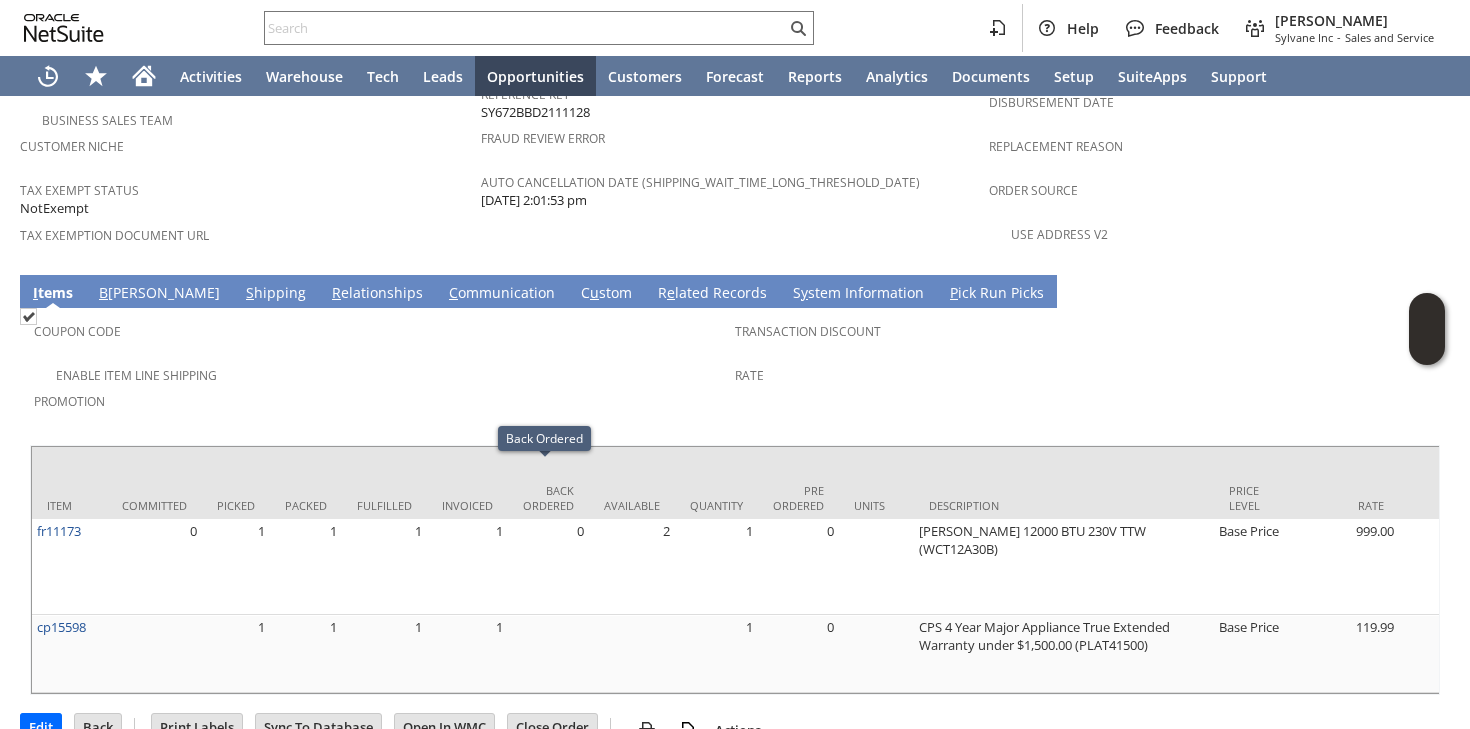 click on "Enable Item Line Shipping" at bounding box center (384, 373) 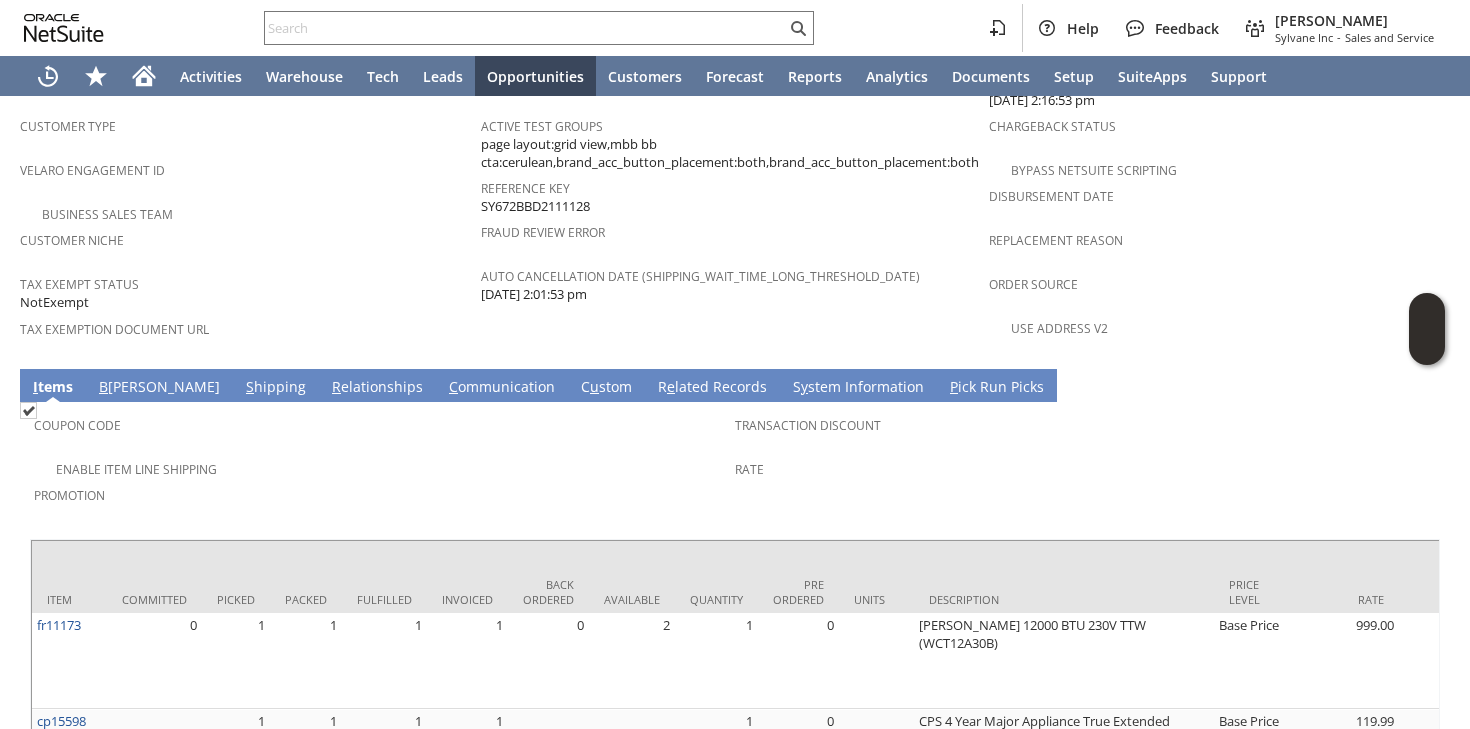 scroll, scrollTop: 1449, scrollLeft: 0, axis: vertical 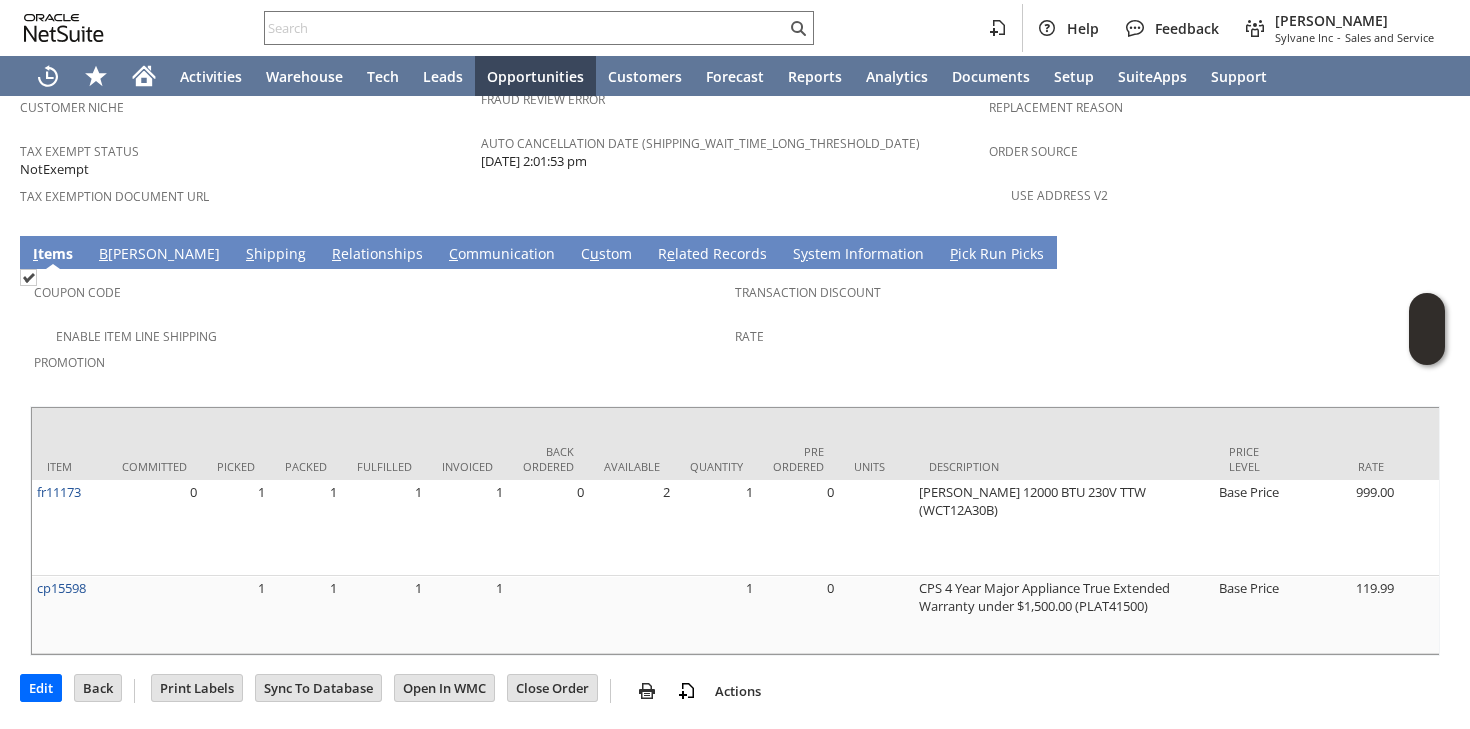 click on "Promotion" at bounding box center [379, 369] 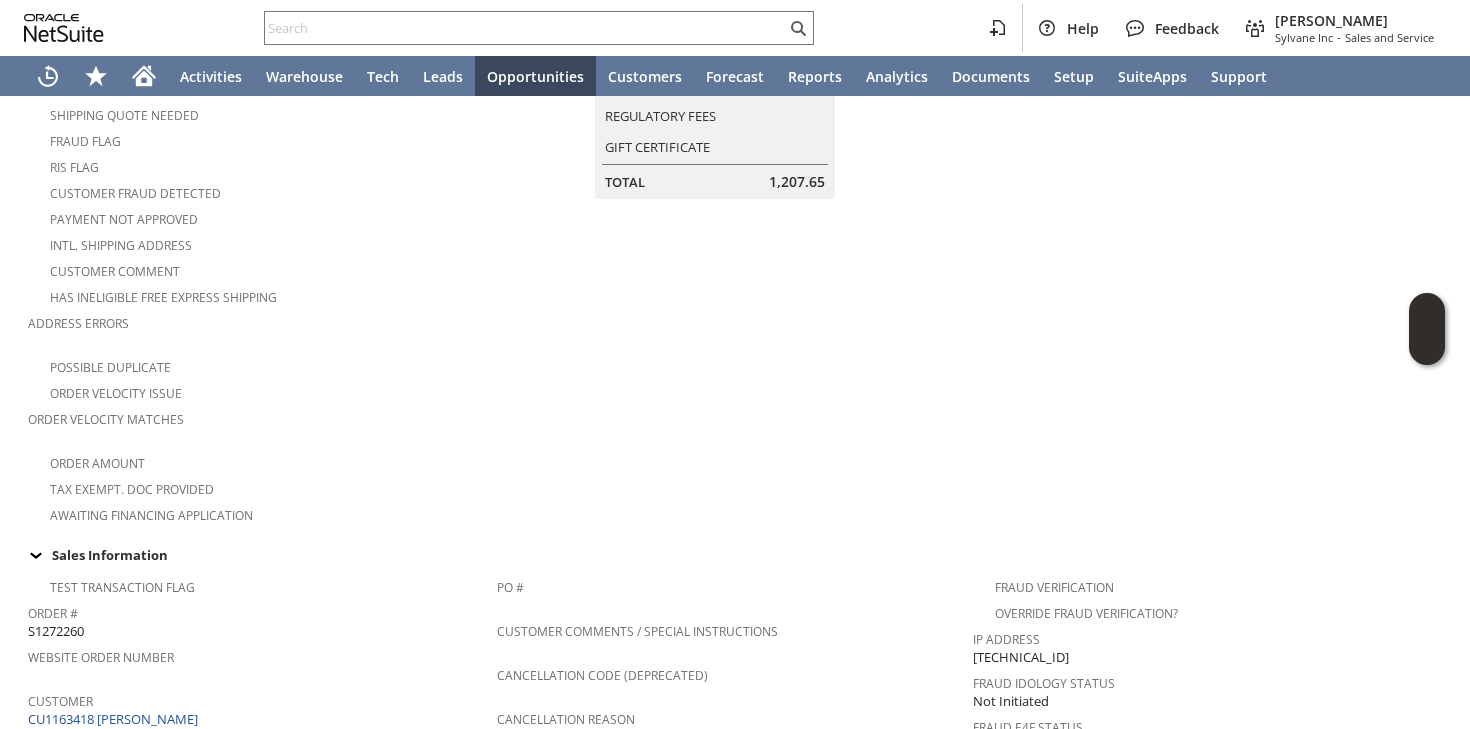 scroll, scrollTop: 0, scrollLeft: 0, axis: both 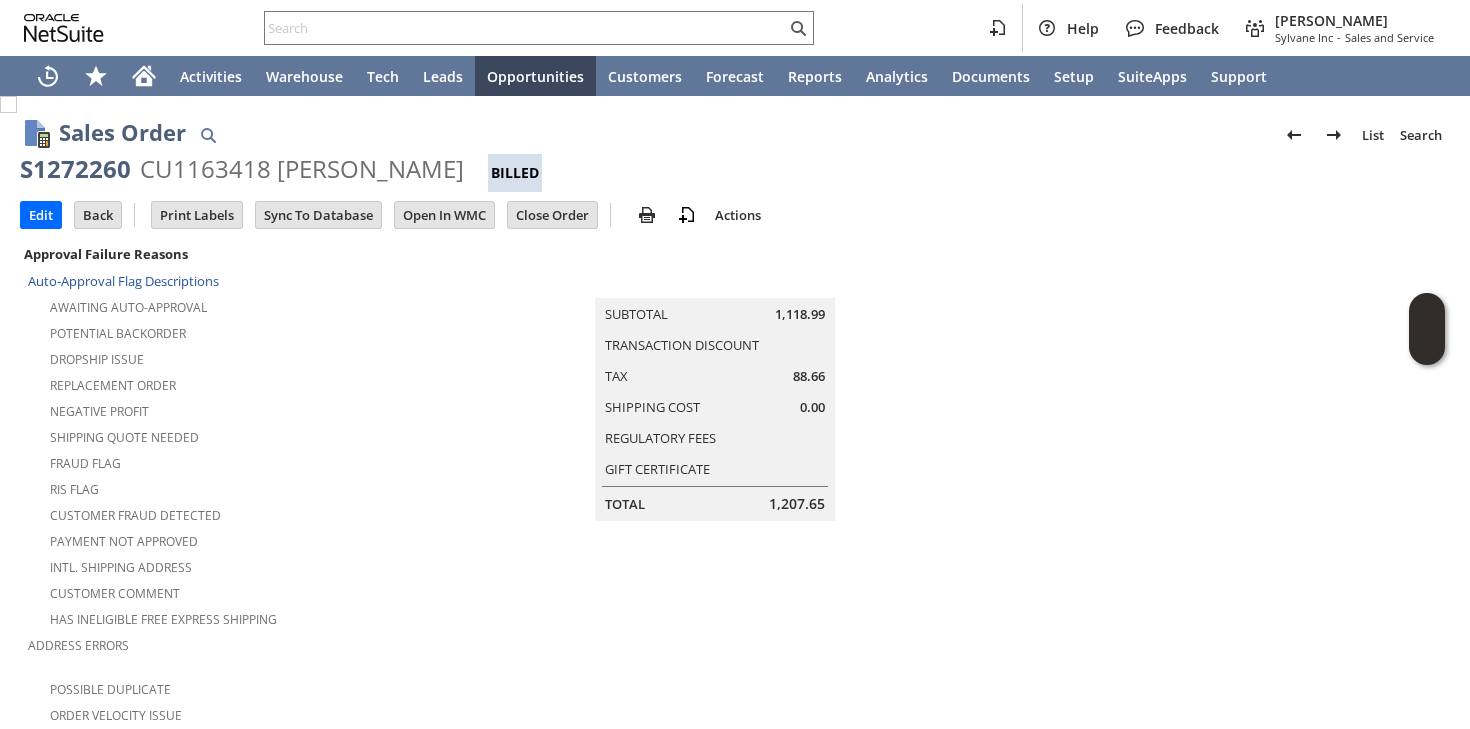 click on "S1272260" at bounding box center (75, 169) 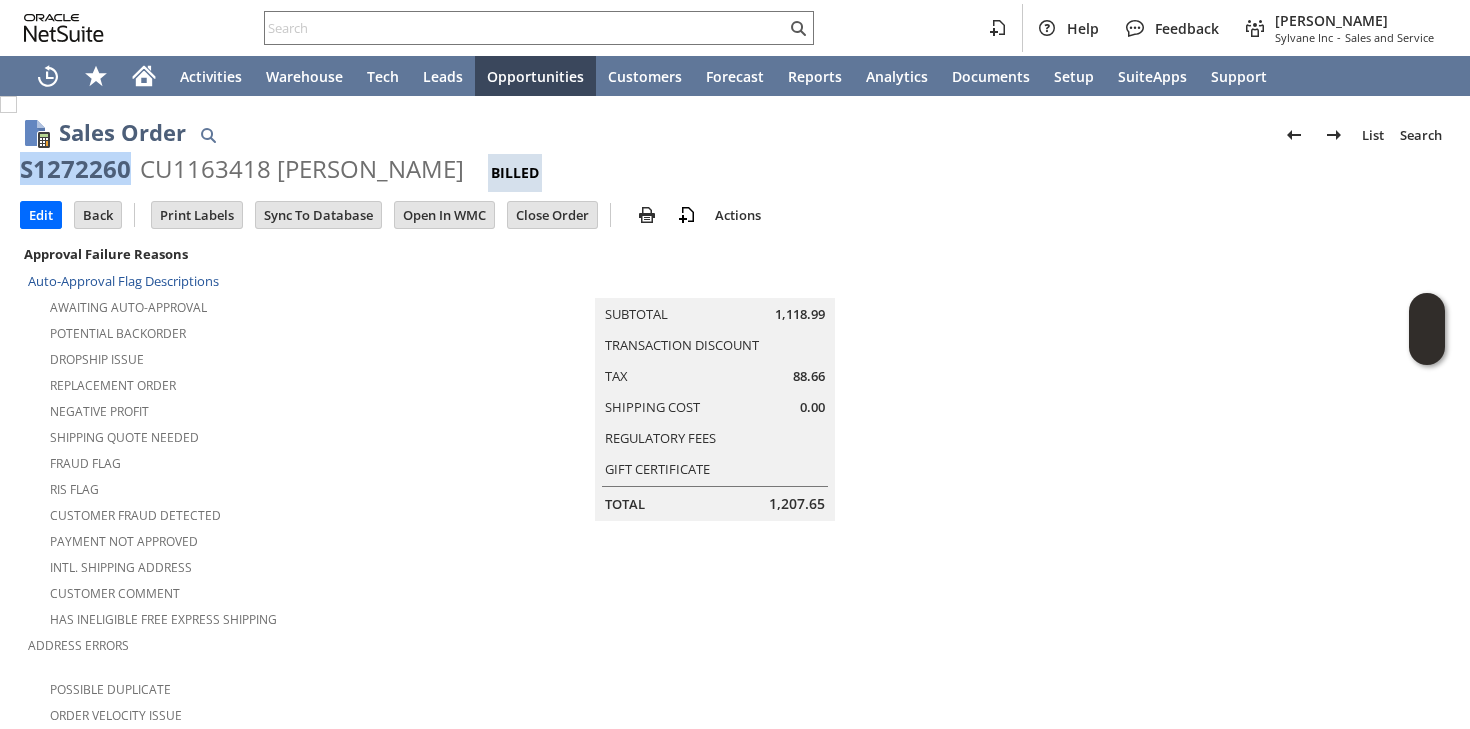 copy on "S1272260" 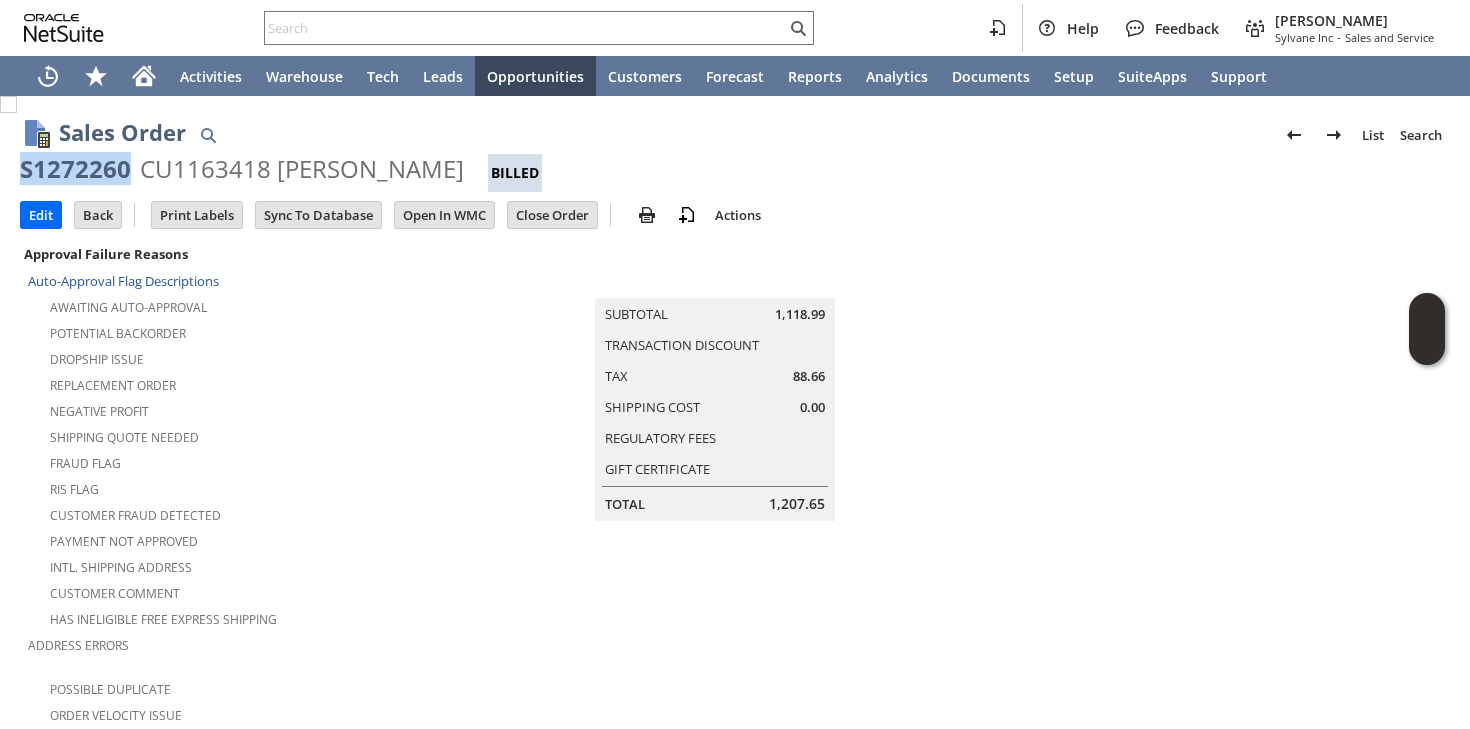 drag, startPoint x: 147, startPoint y: 176, endPoint x: 469, endPoint y: 162, distance: 322.3042 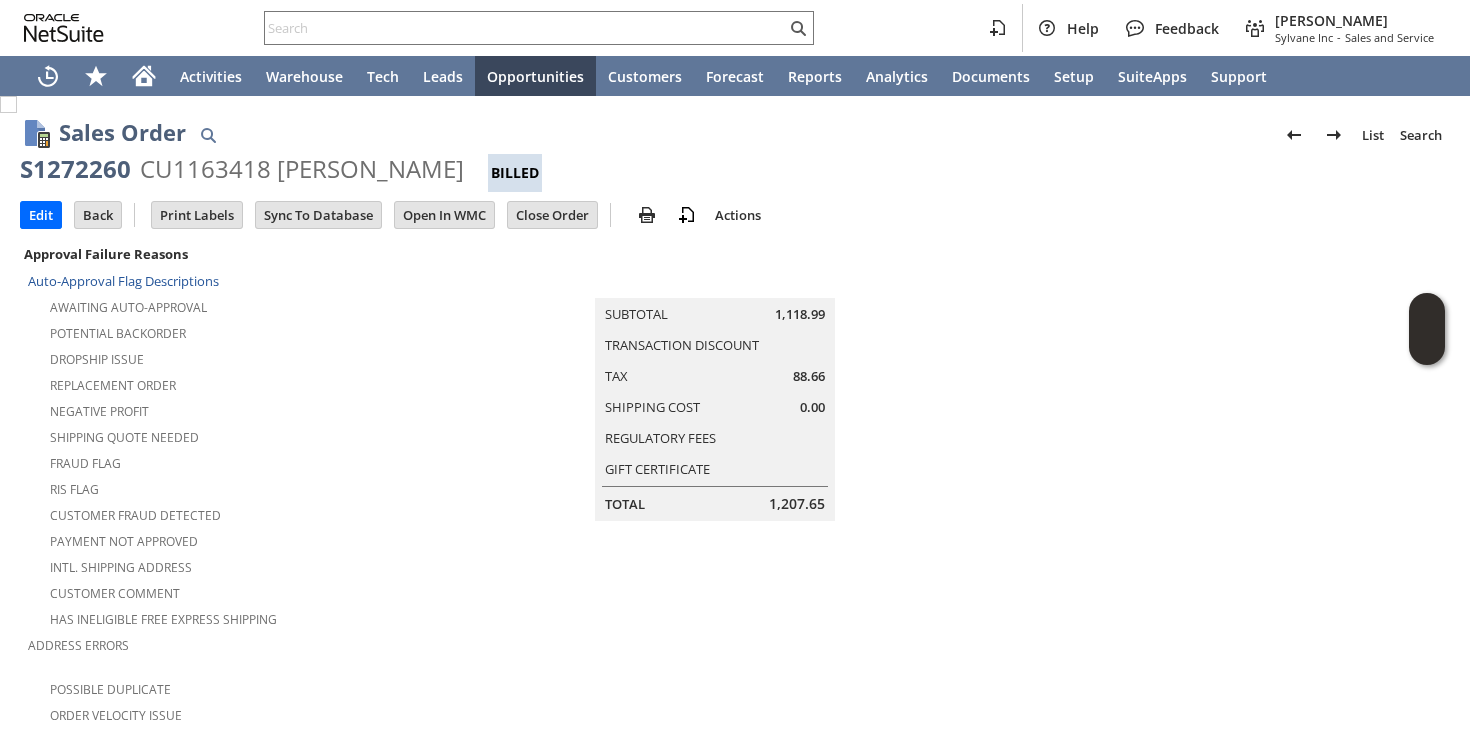 drag, startPoint x: 472, startPoint y: 164, endPoint x: 143, endPoint y: 177, distance: 329.25674 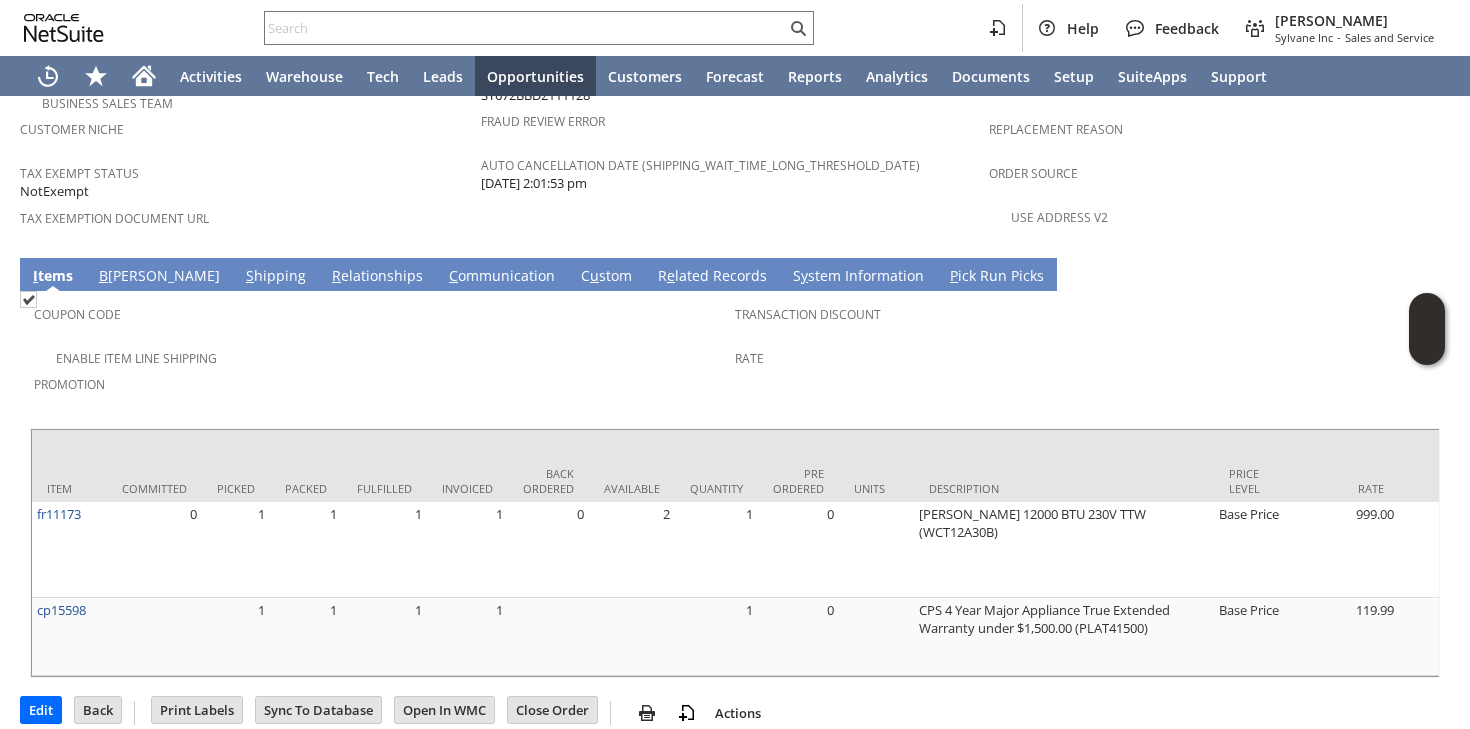 scroll, scrollTop: 1449, scrollLeft: 0, axis: vertical 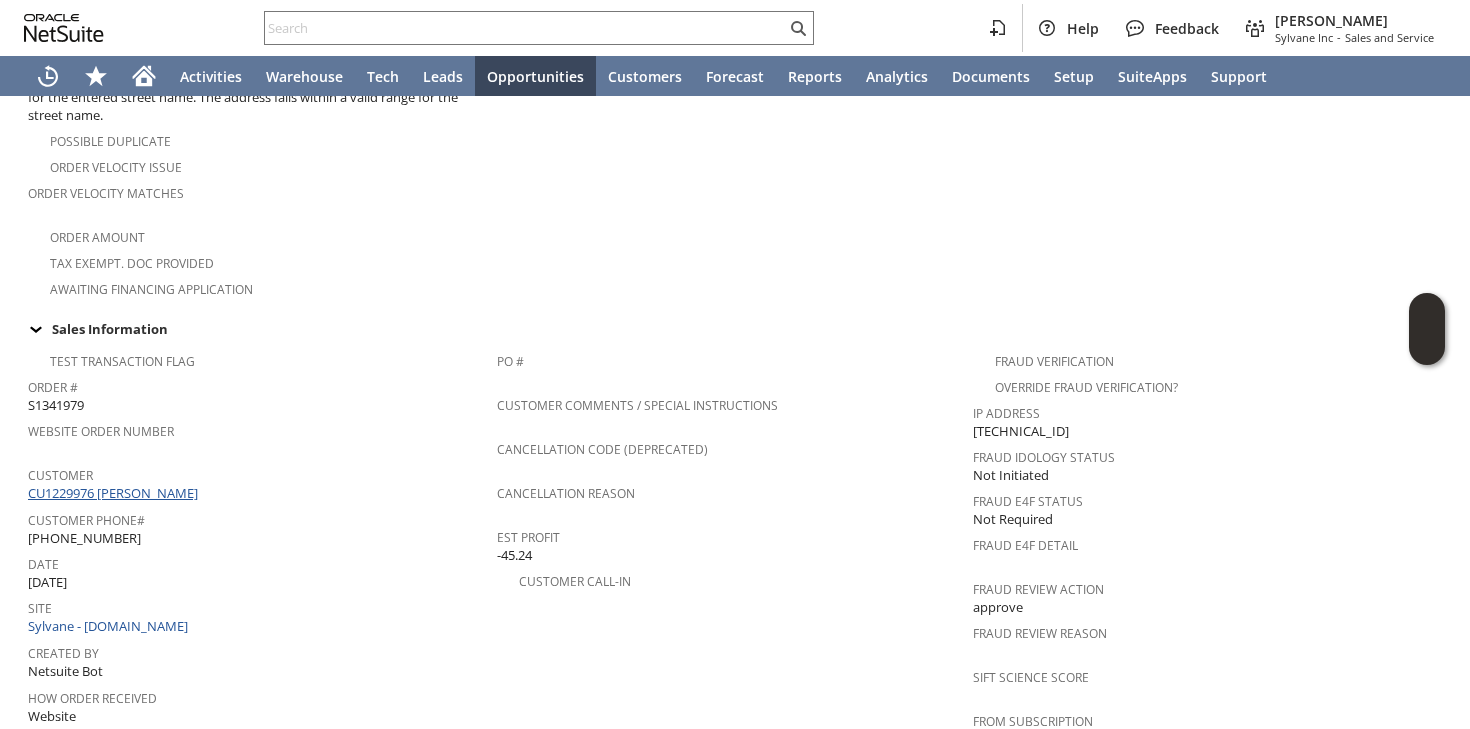 click on "CU1229976 [PERSON_NAME]" at bounding box center (115, 493) 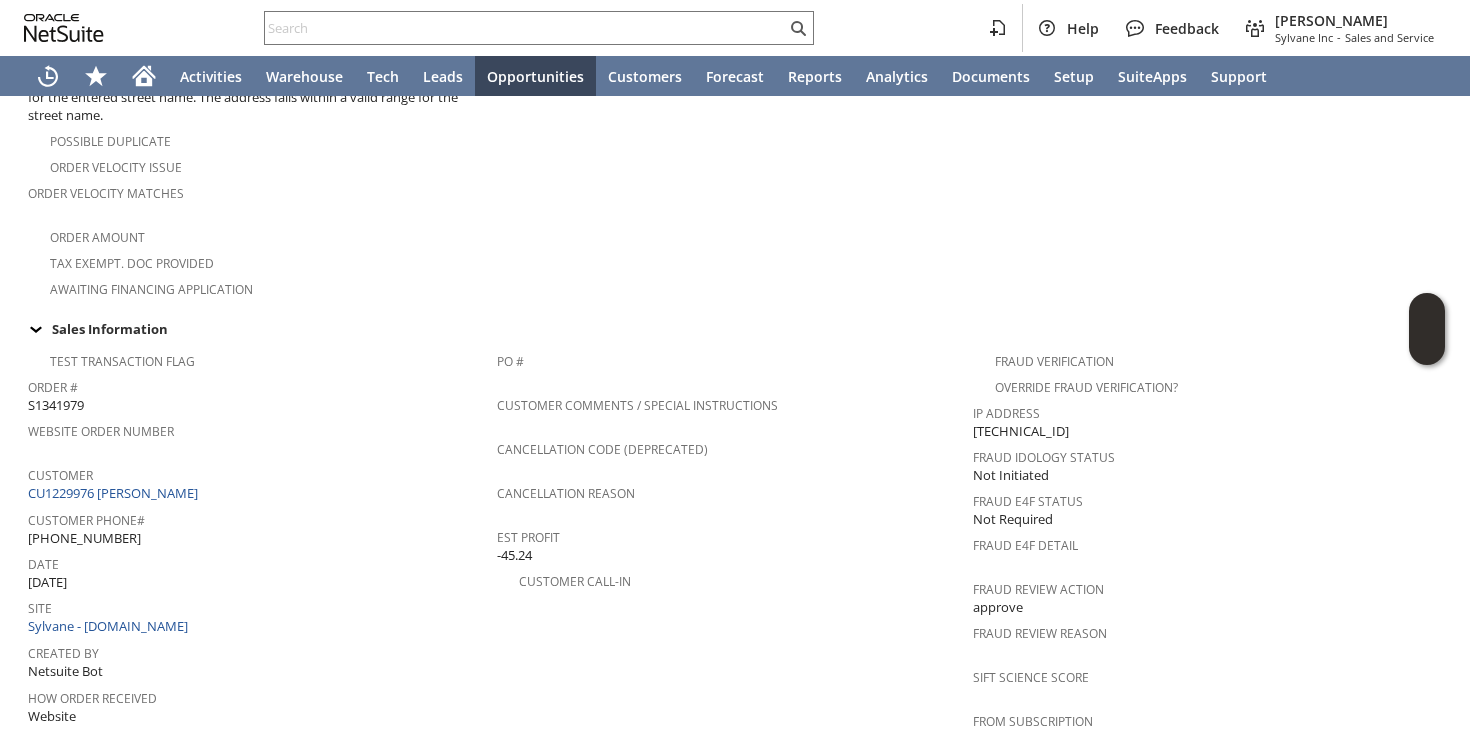 scroll, scrollTop: 966, scrollLeft: 0, axis: vertical 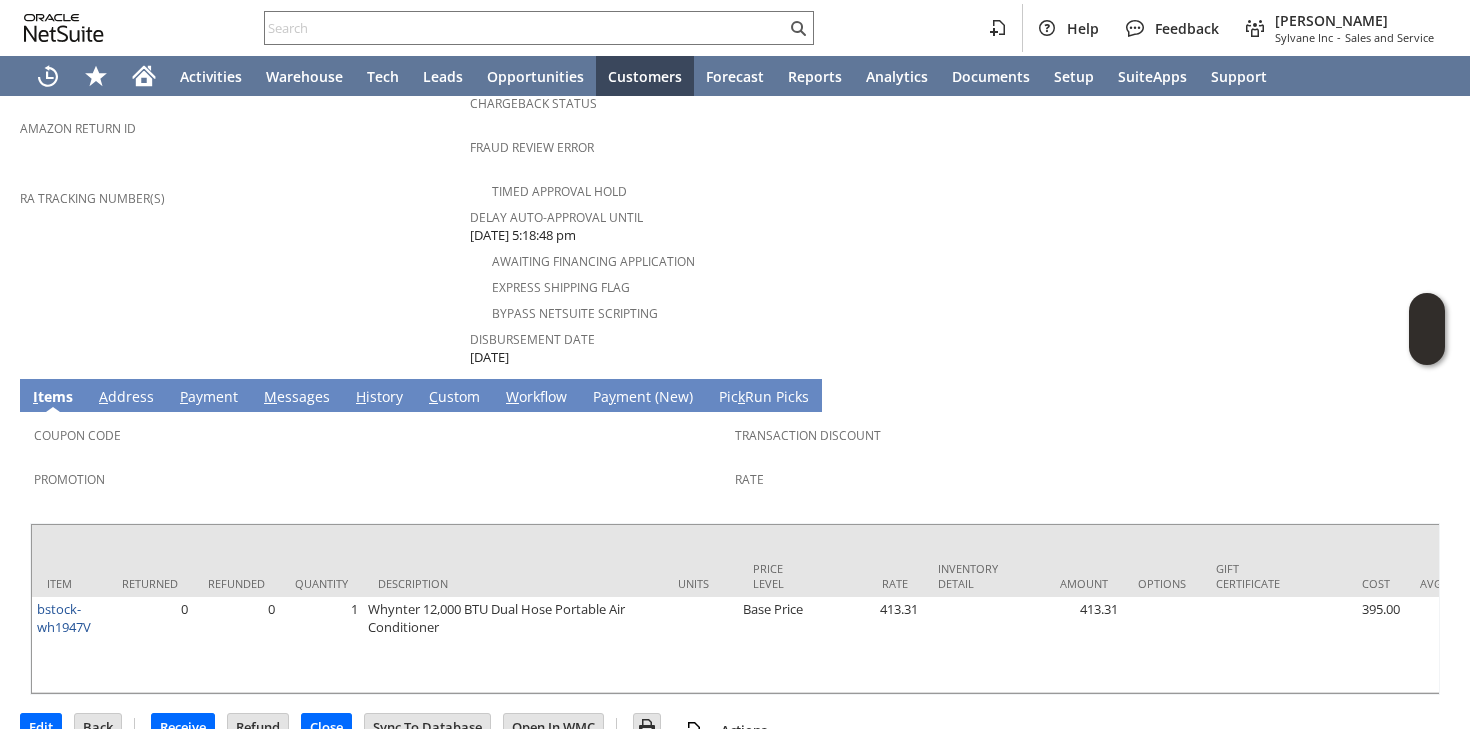 click on "H istory" at bounding box center (379, 398) 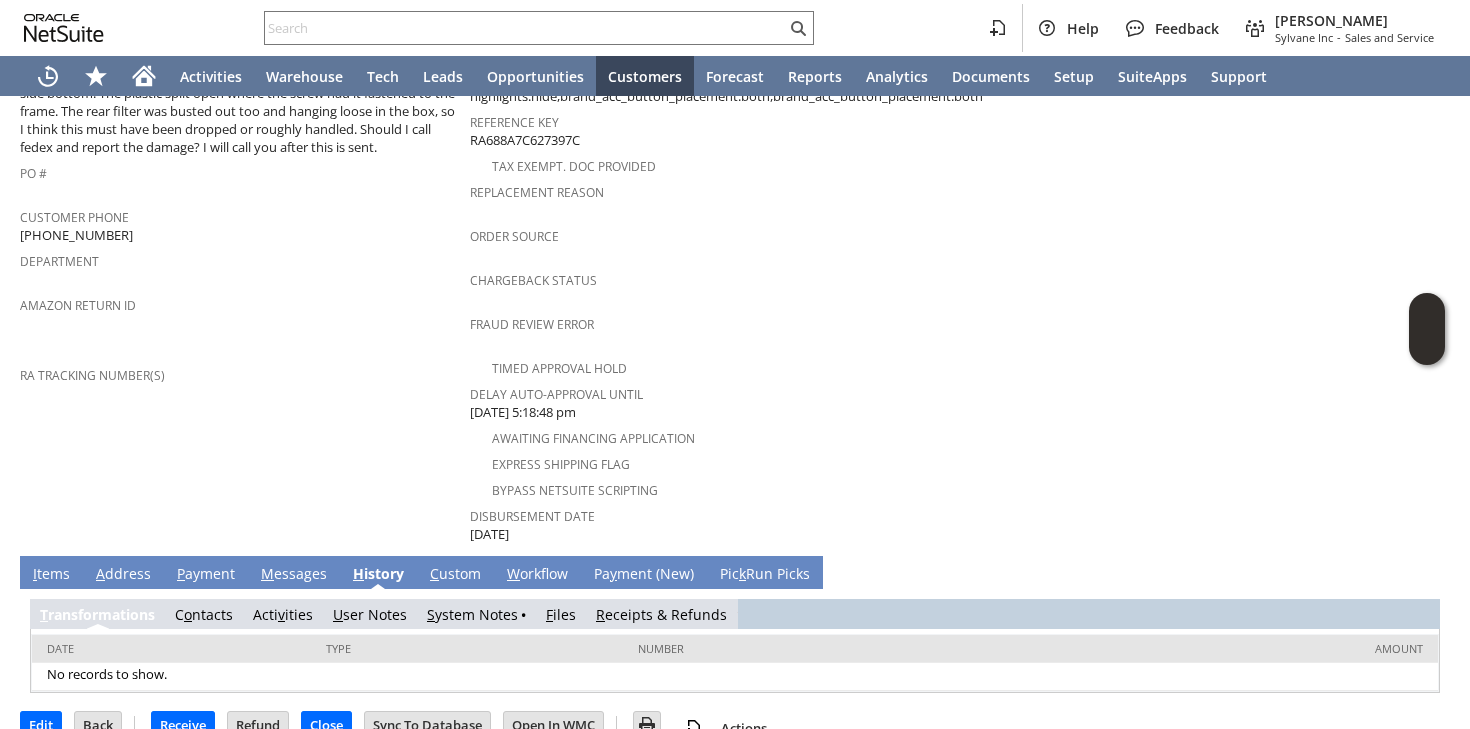 scroll, scrollTop: 0, scrollLeft: 0, axis: both 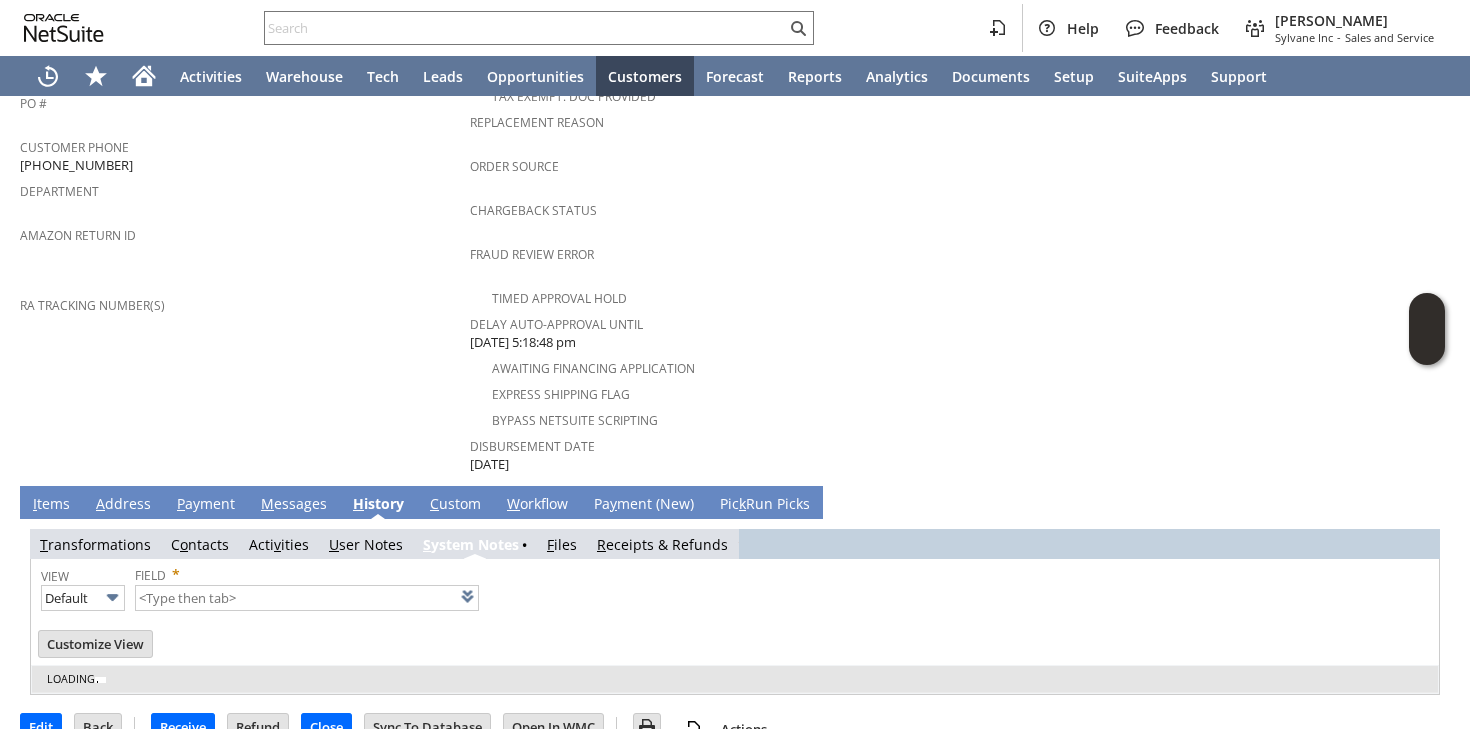 type on "1 to 25 of 80" 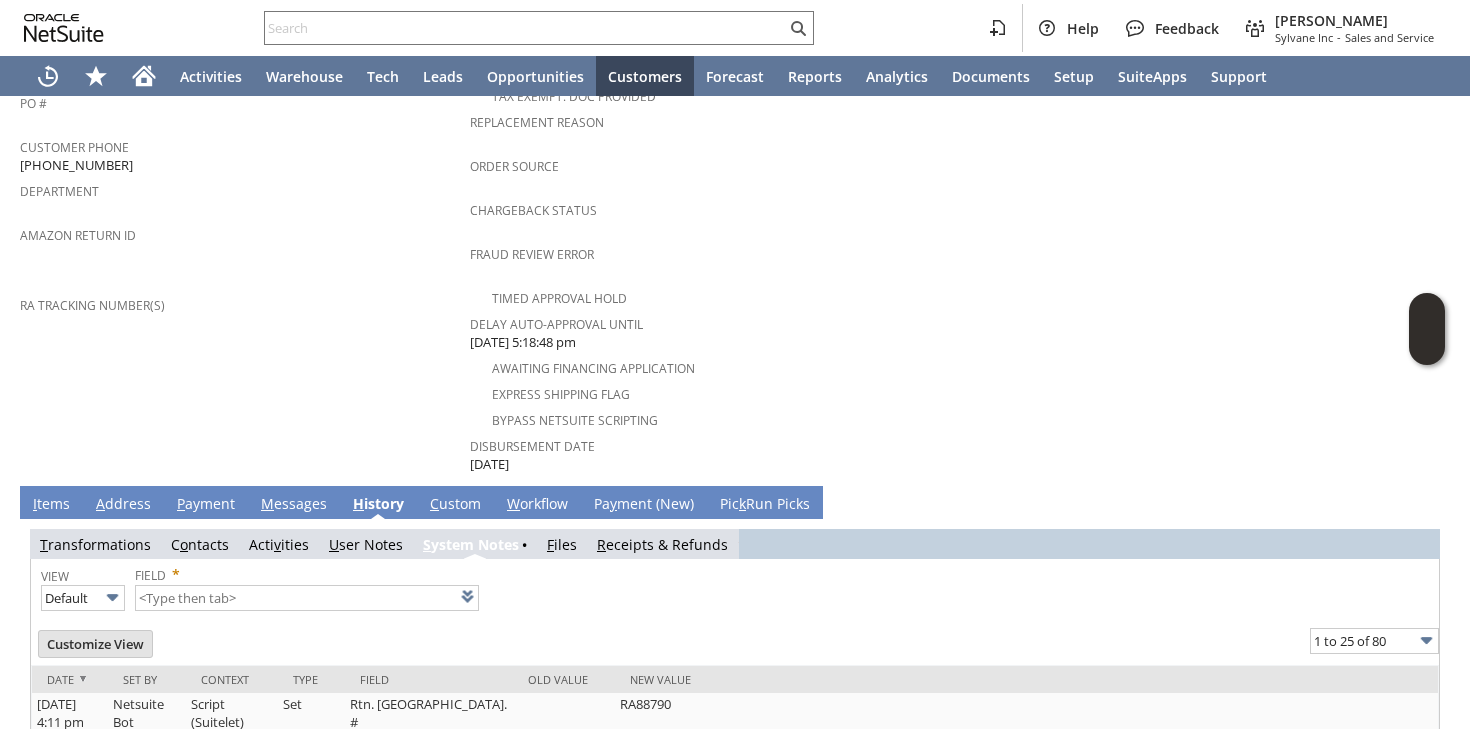 scroll, scrollTop: 0, scrollLeft: 0, axis: both 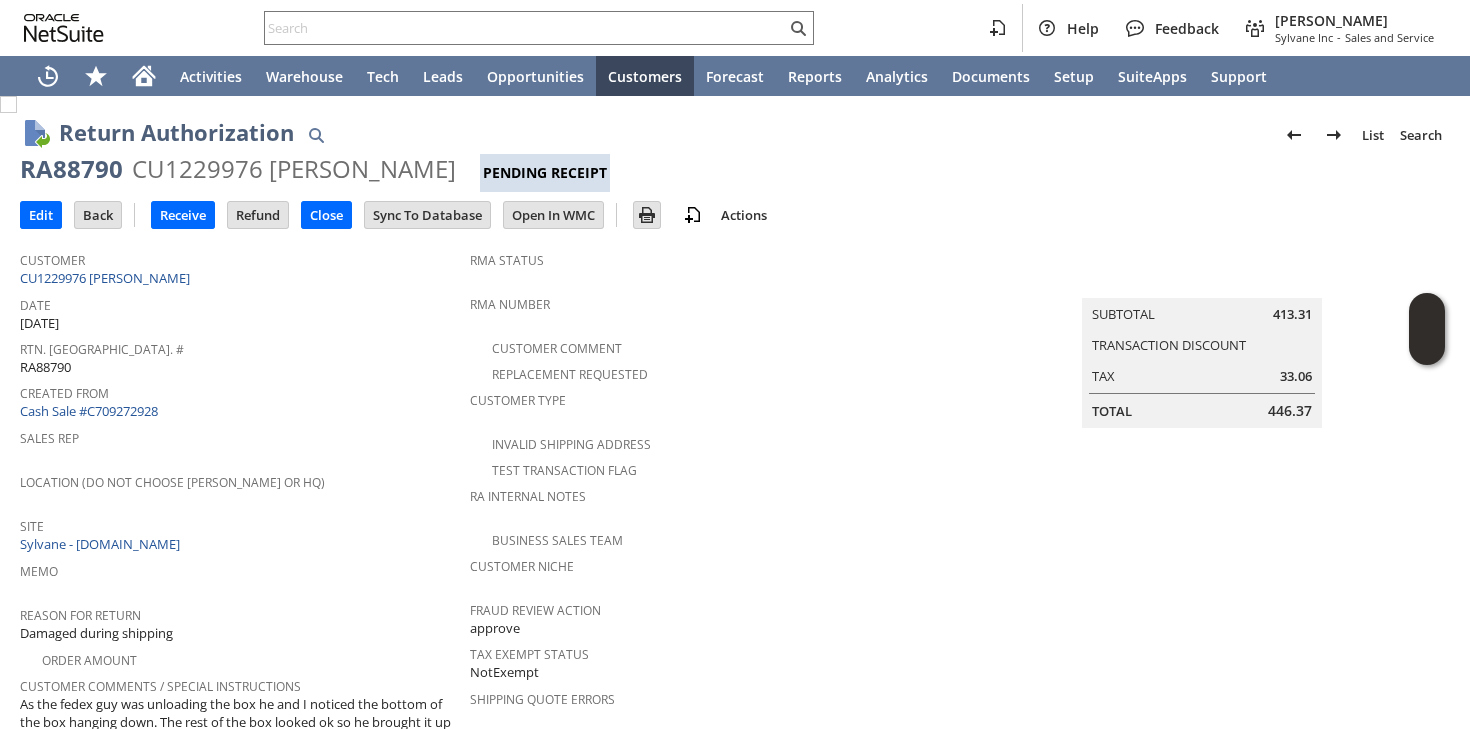 click on "RA88790" at bounding box center (71, 169) 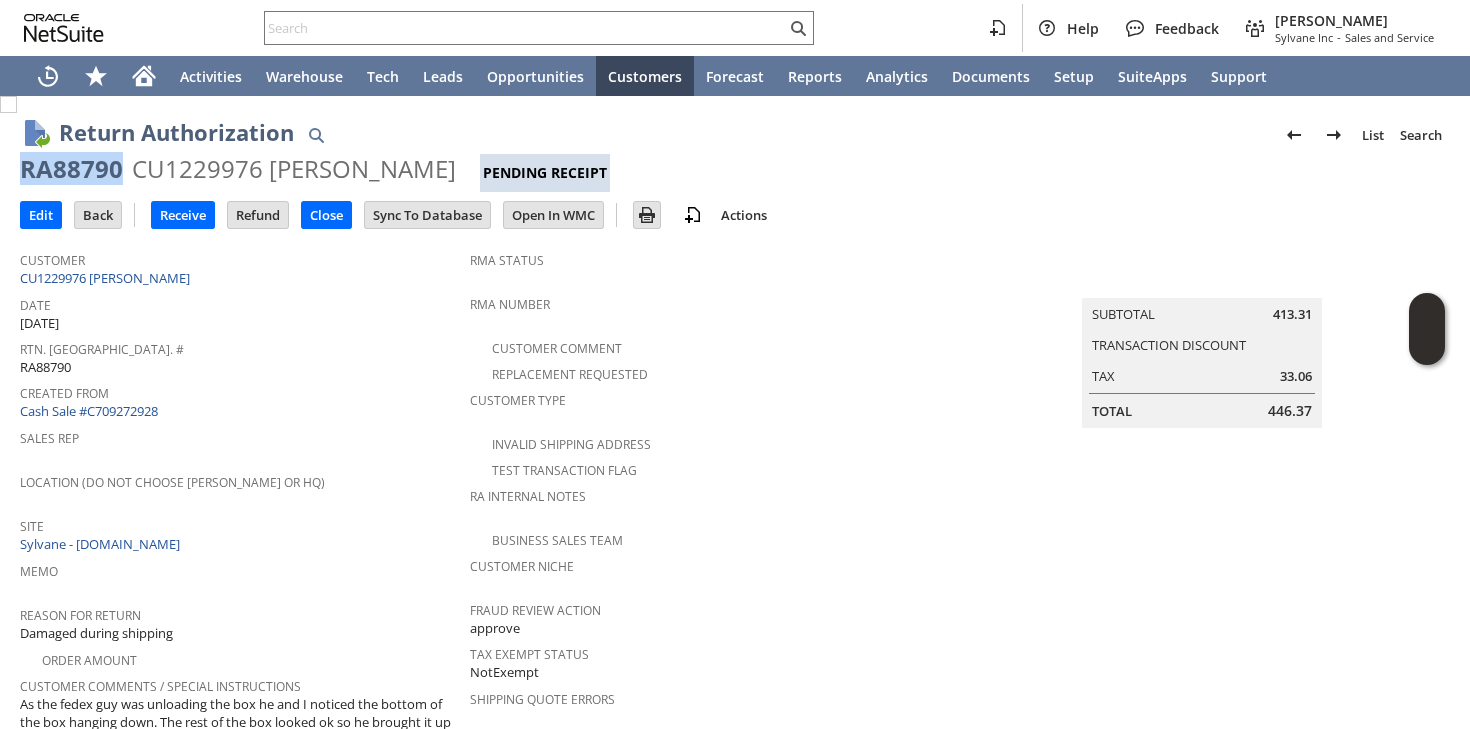 copy on "RA88790" 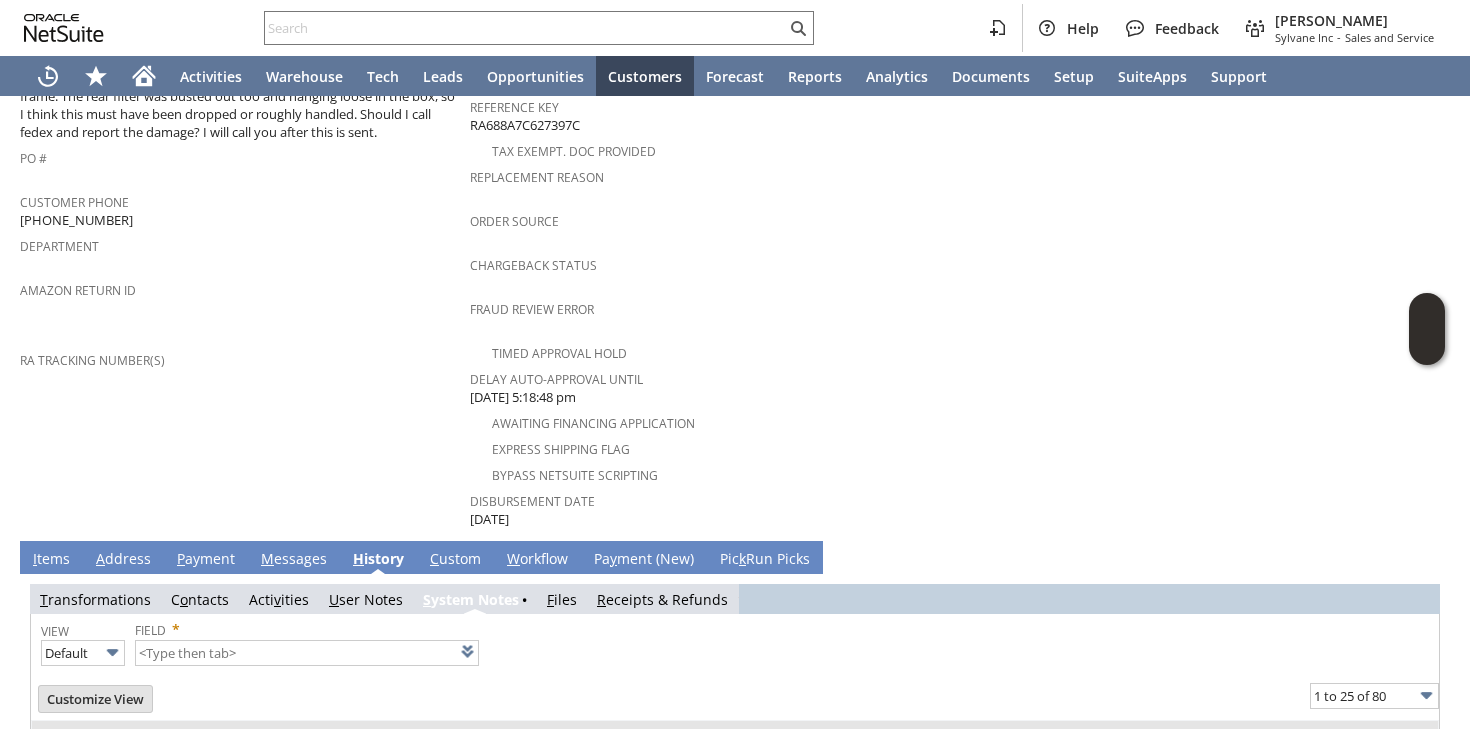scroll, scrollTop: 649, scrollLeft: 0, axis: vertical 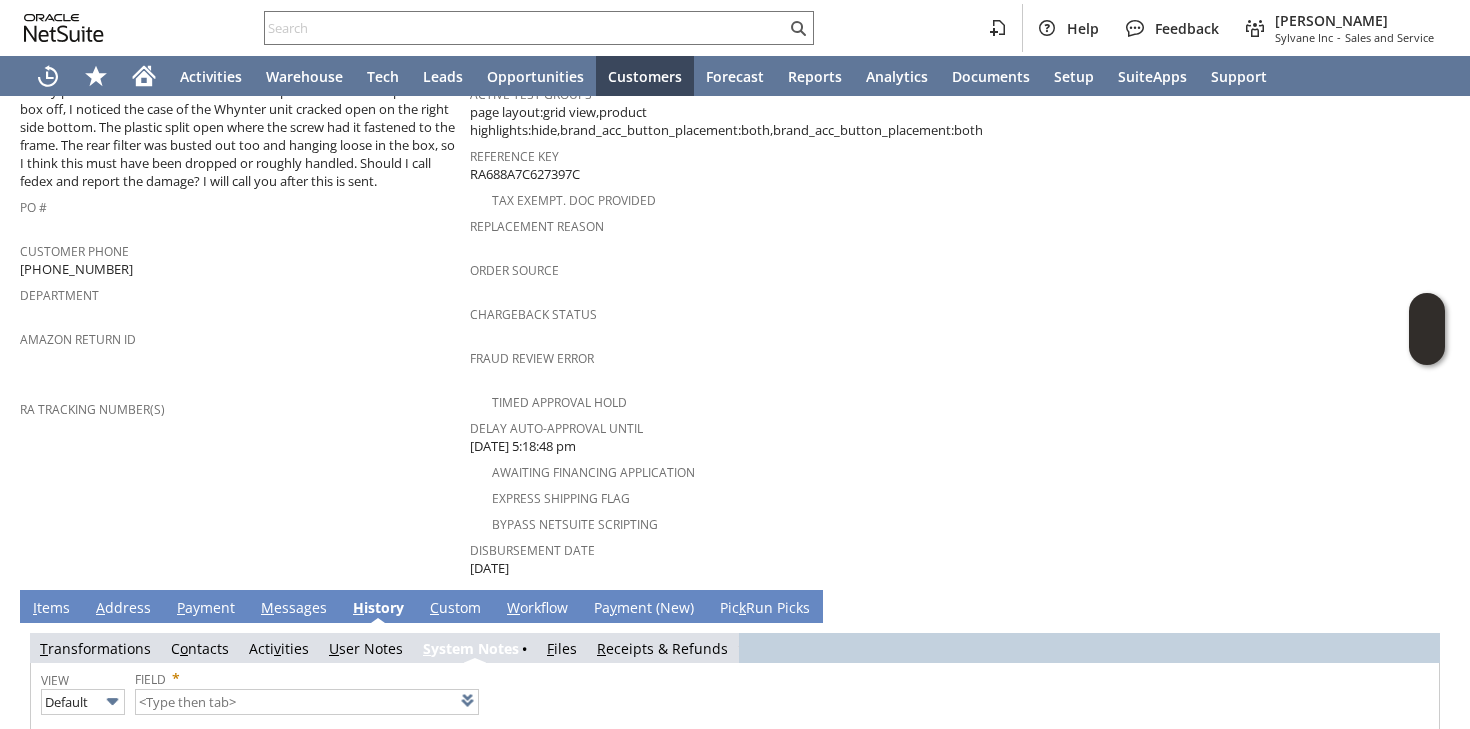 click on "Amazon Return ID" at bounding box center (240, 336) 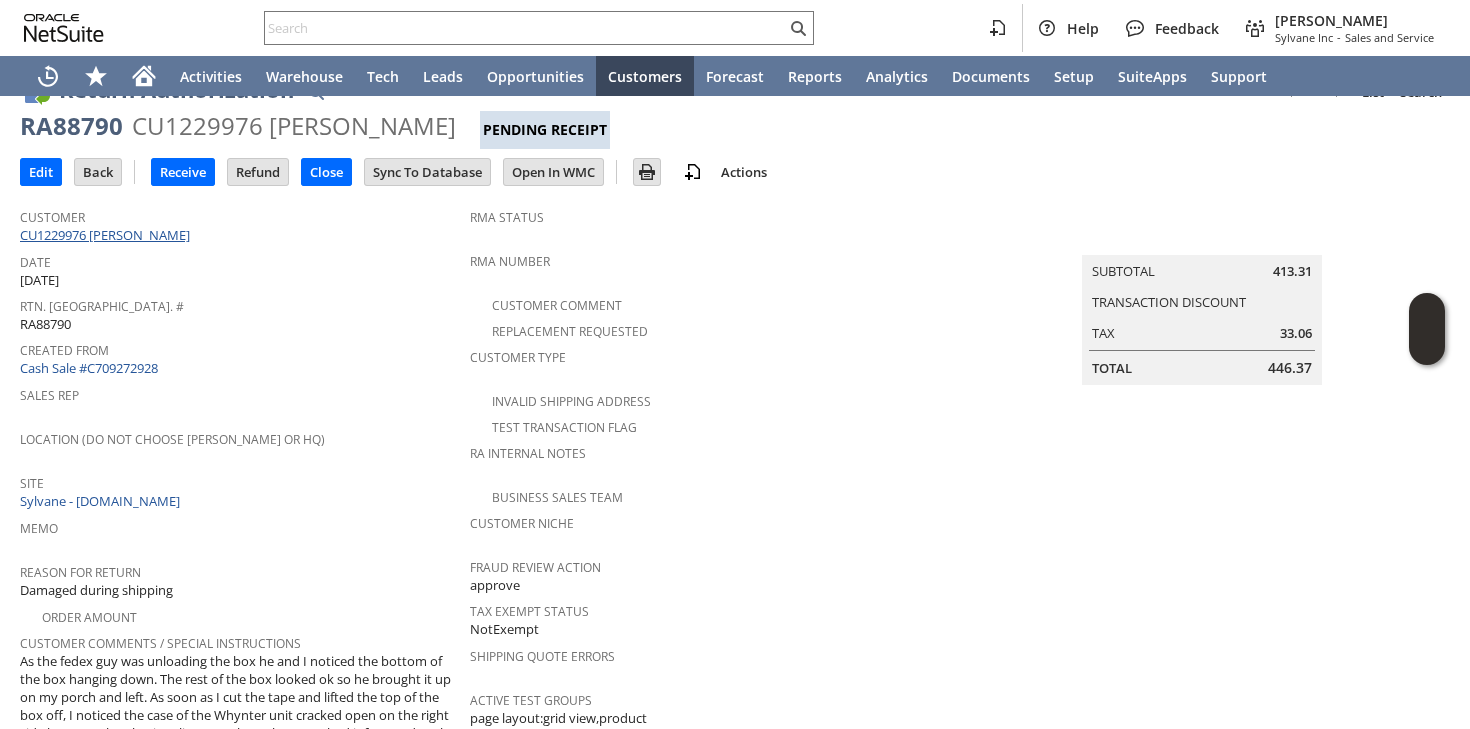 scroll, scrollTop: 0, scrollLeft: 0, axis: both 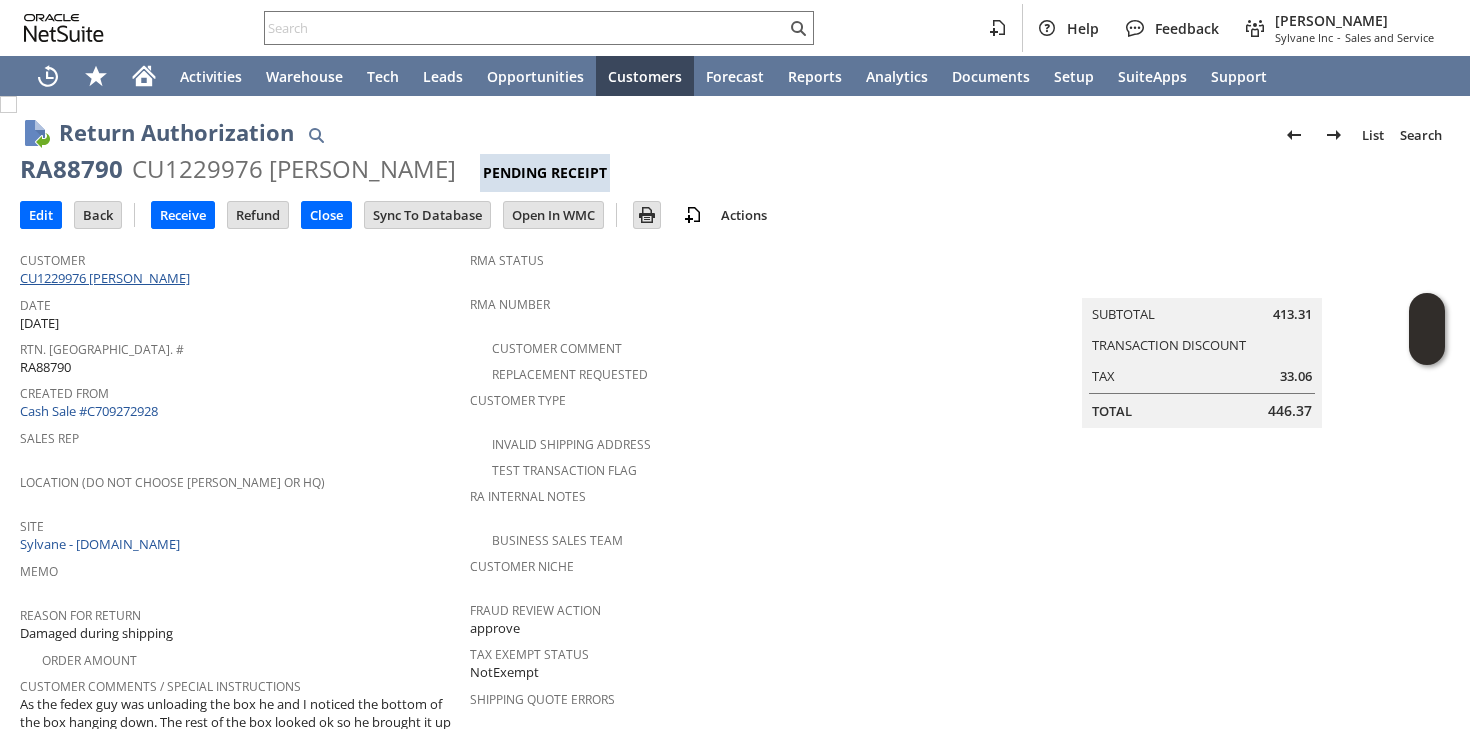 click on "CU1229976 [PERSON_NAME]" at bounding box center (107, 278) 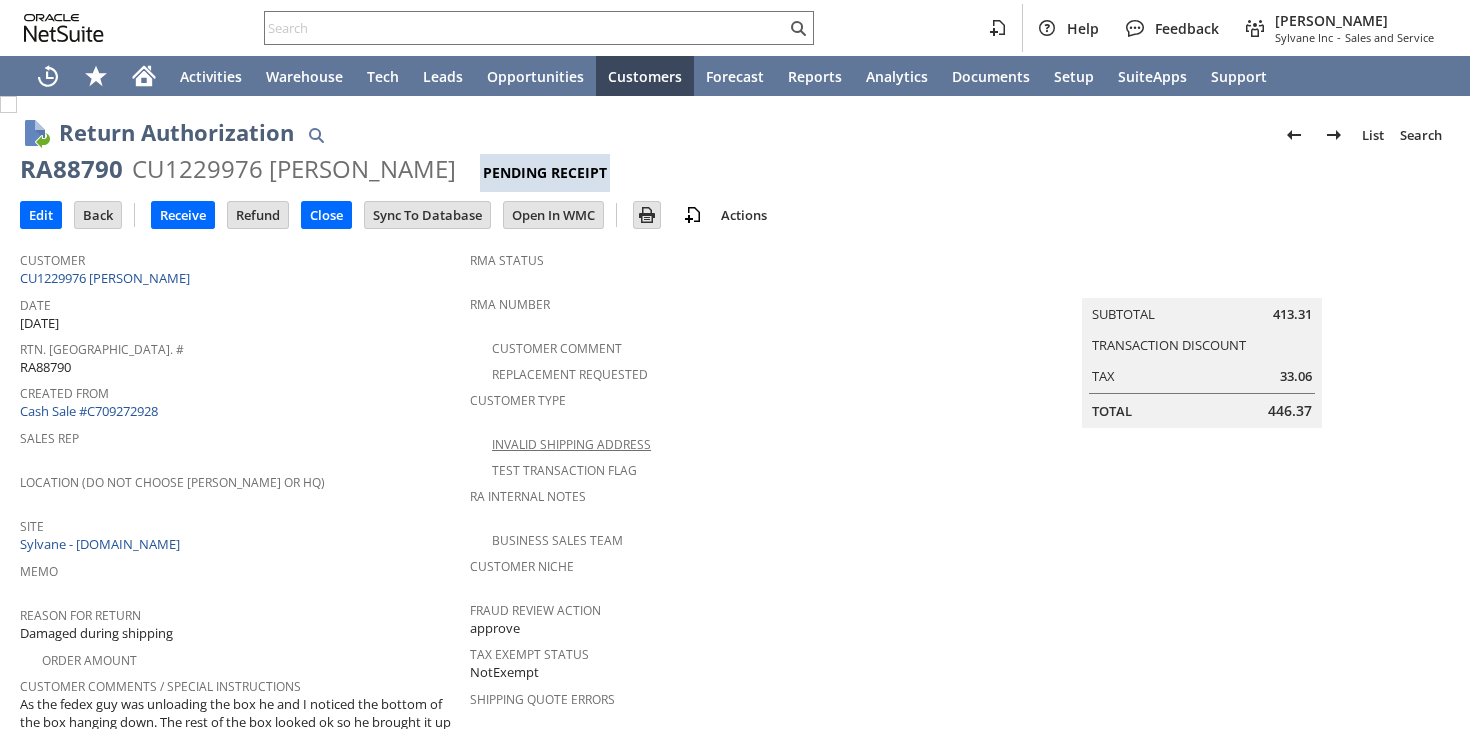 scroll, scrollTop: 0, scrollLeft: 0, axis: both 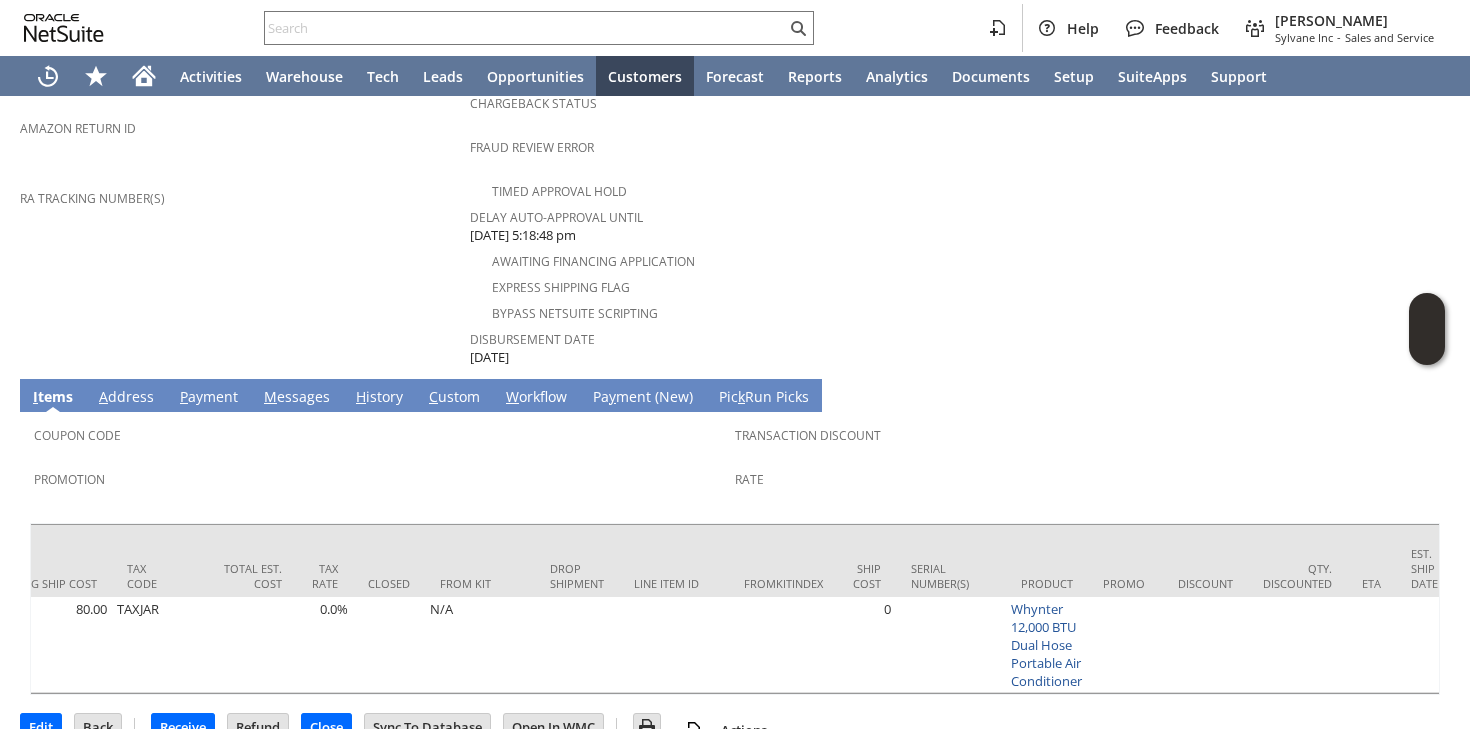 click on "Customer
CU1229976 [PERSON_NAME]
Date
[DATE]
[GEOGRAPHIC_DATA]. [GEOGRAPHIC_DATA]. #
RA88790
Created From
Cash Sale #C709272928
Sales Rep
Location (Do Not Choose [PERSON_NAME] or HQ)
Site
Sylvane - [DOMAIN_NAME]
Memo
Reason For Return
Damaged during shipping
Order Amount
Customer Comments / Special Instructions
PO #
Customer Phone
[PHONE_NUMBER]
Department
Amazon Return ID" at bounding box center [245, -125] 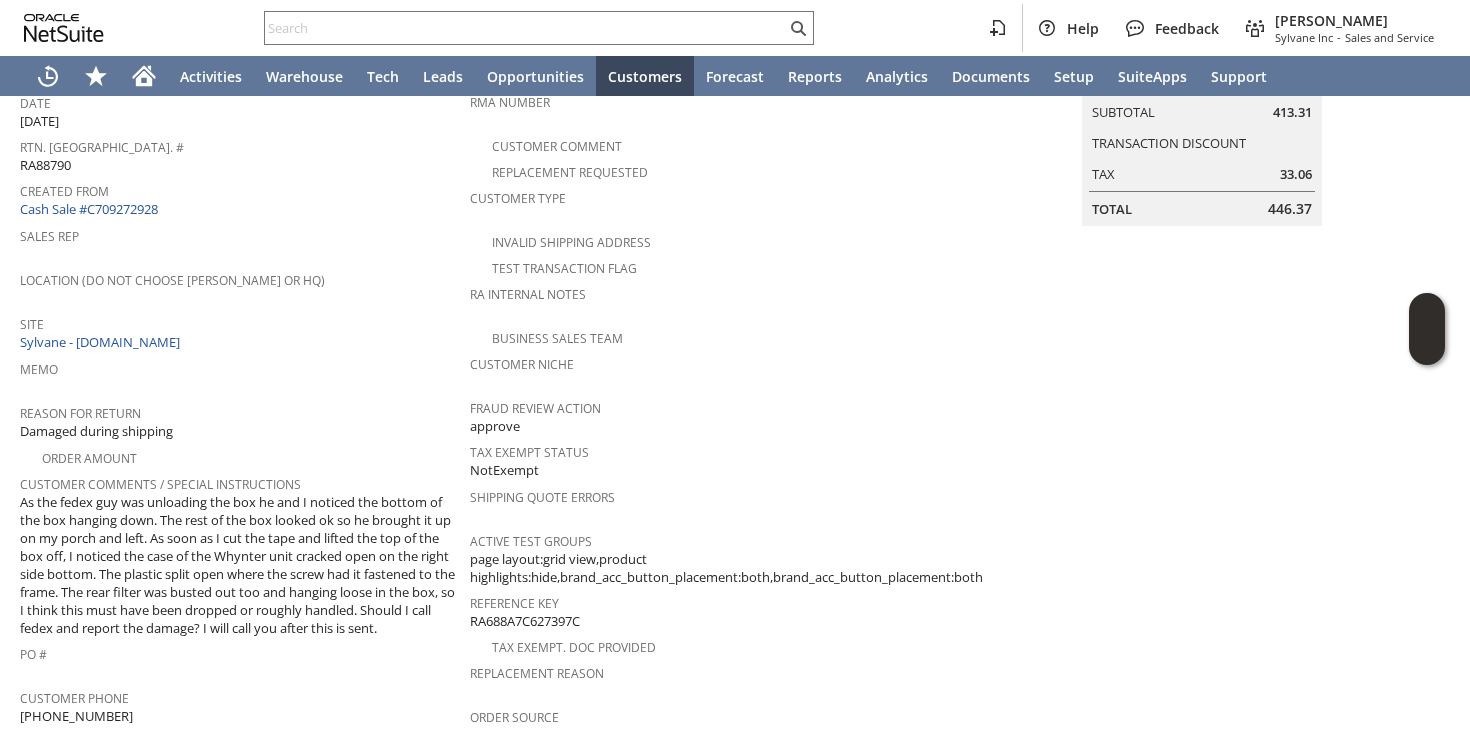 scroll, scrollTop: 0, scrollLeft: 0, axis: both 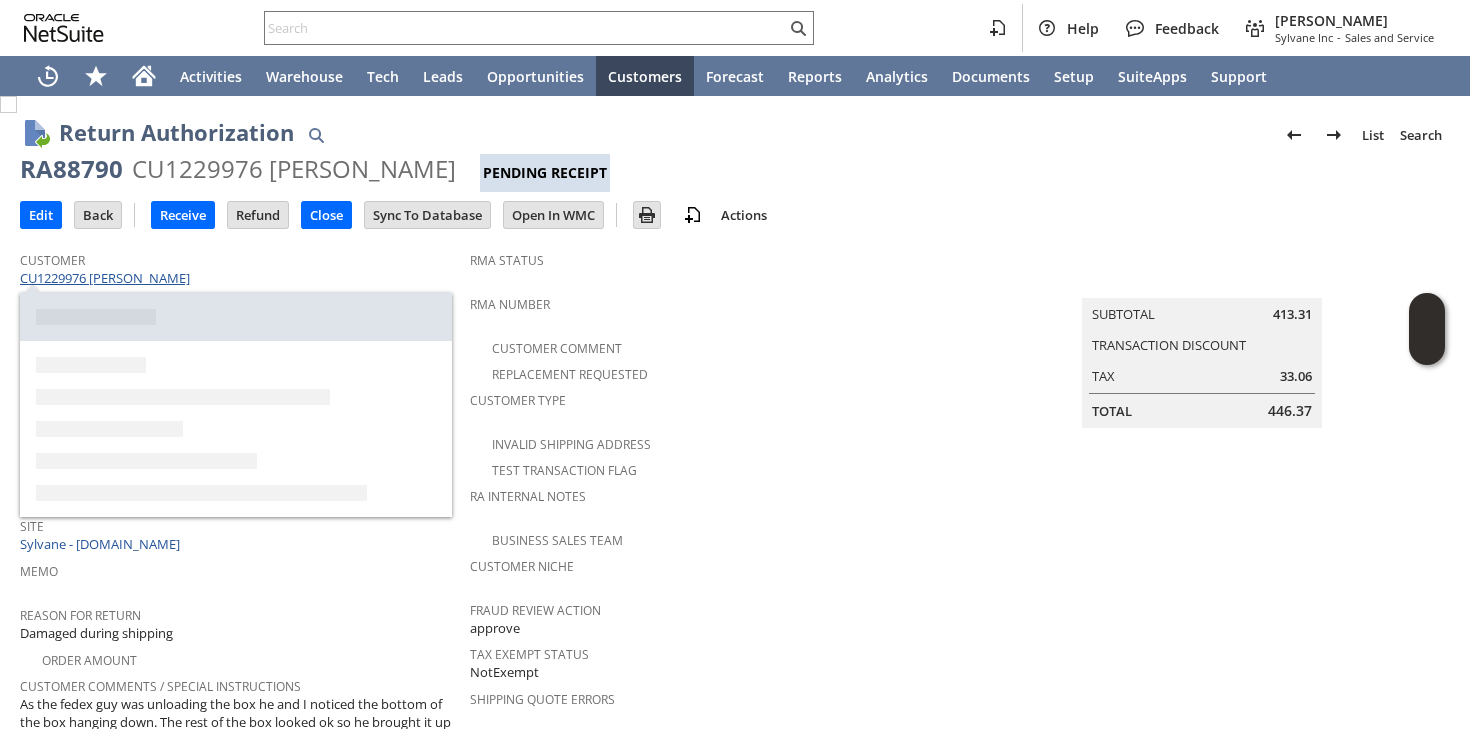 click on "CU1229976 [PERSON_NAME]" at bounding box center (107, 278) 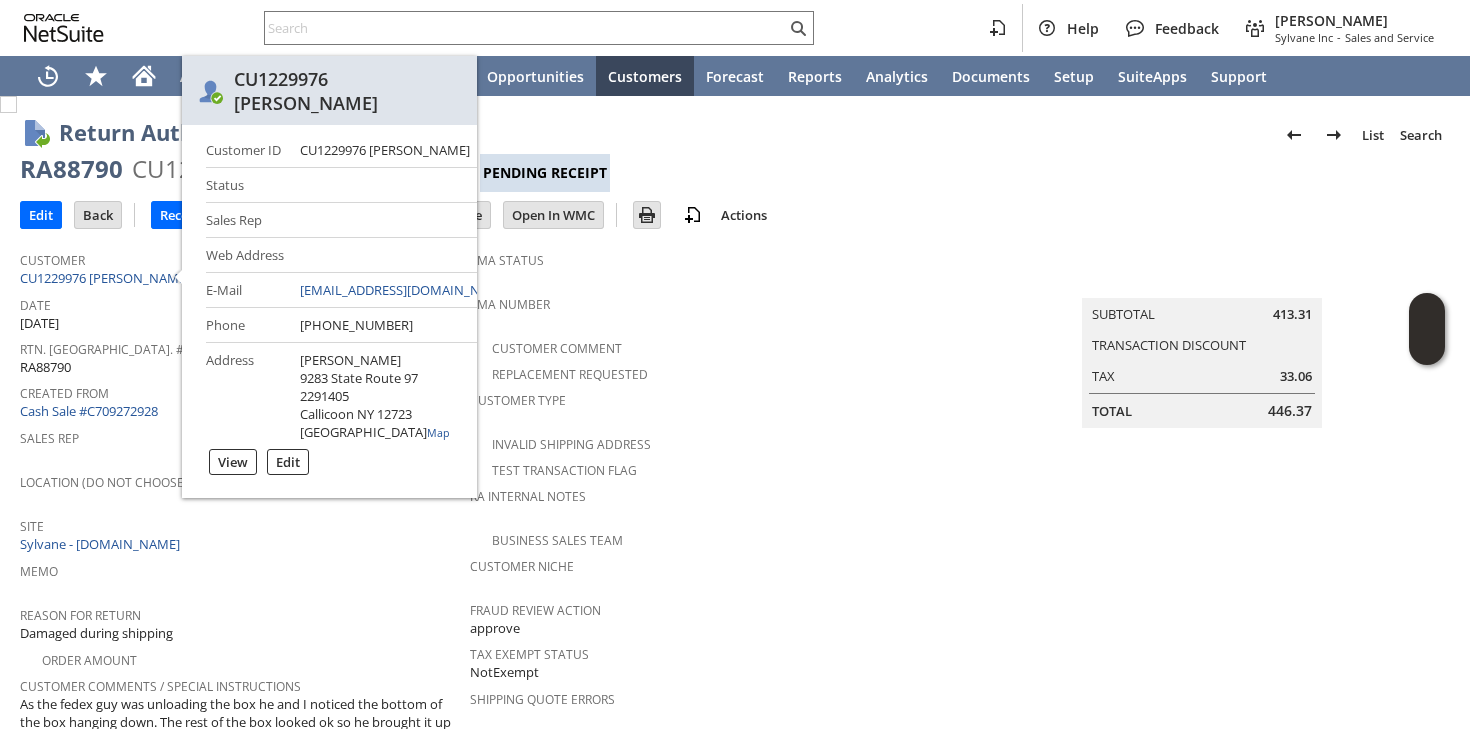 click on "Memo" at bounding box center [240, 568] 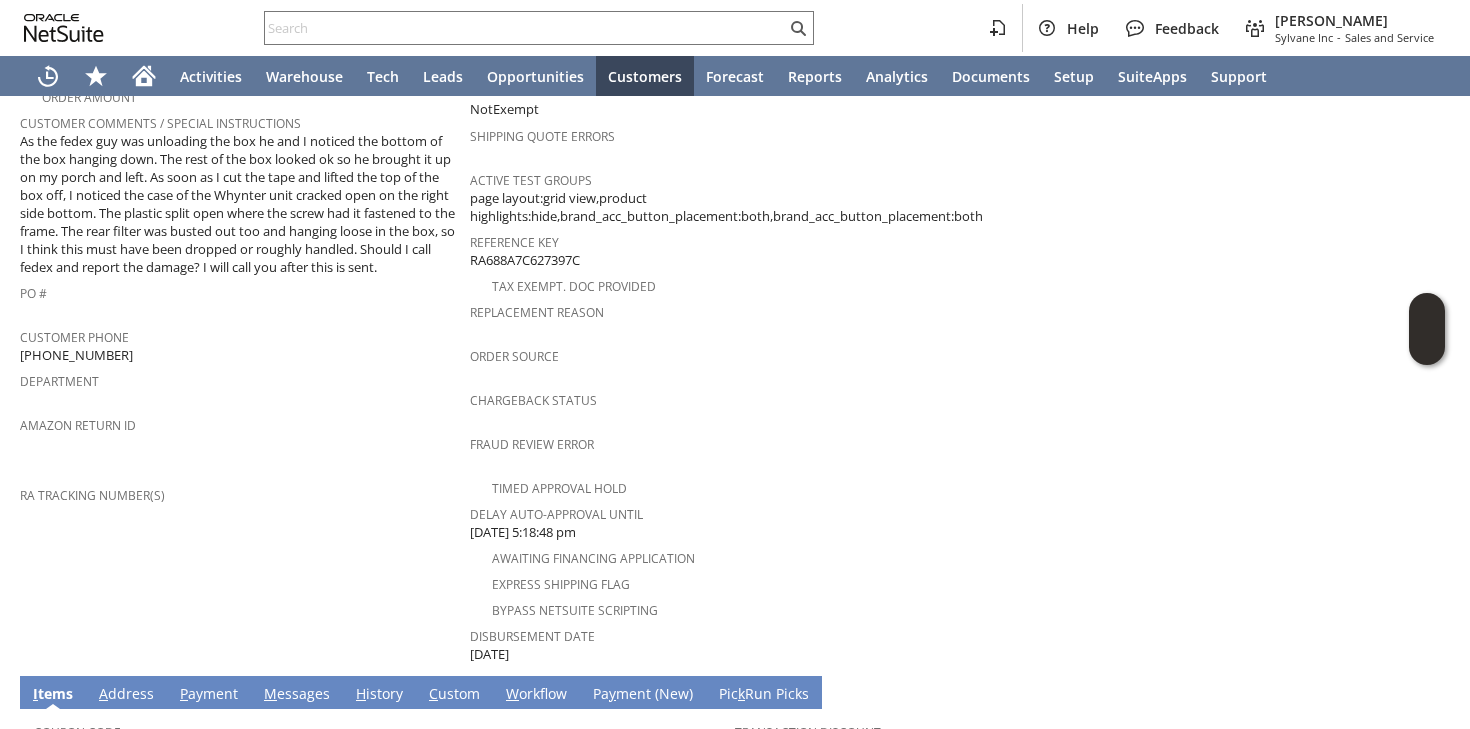 scroll, scrollTop: 603, scrollLeft: 0, axis: vertical 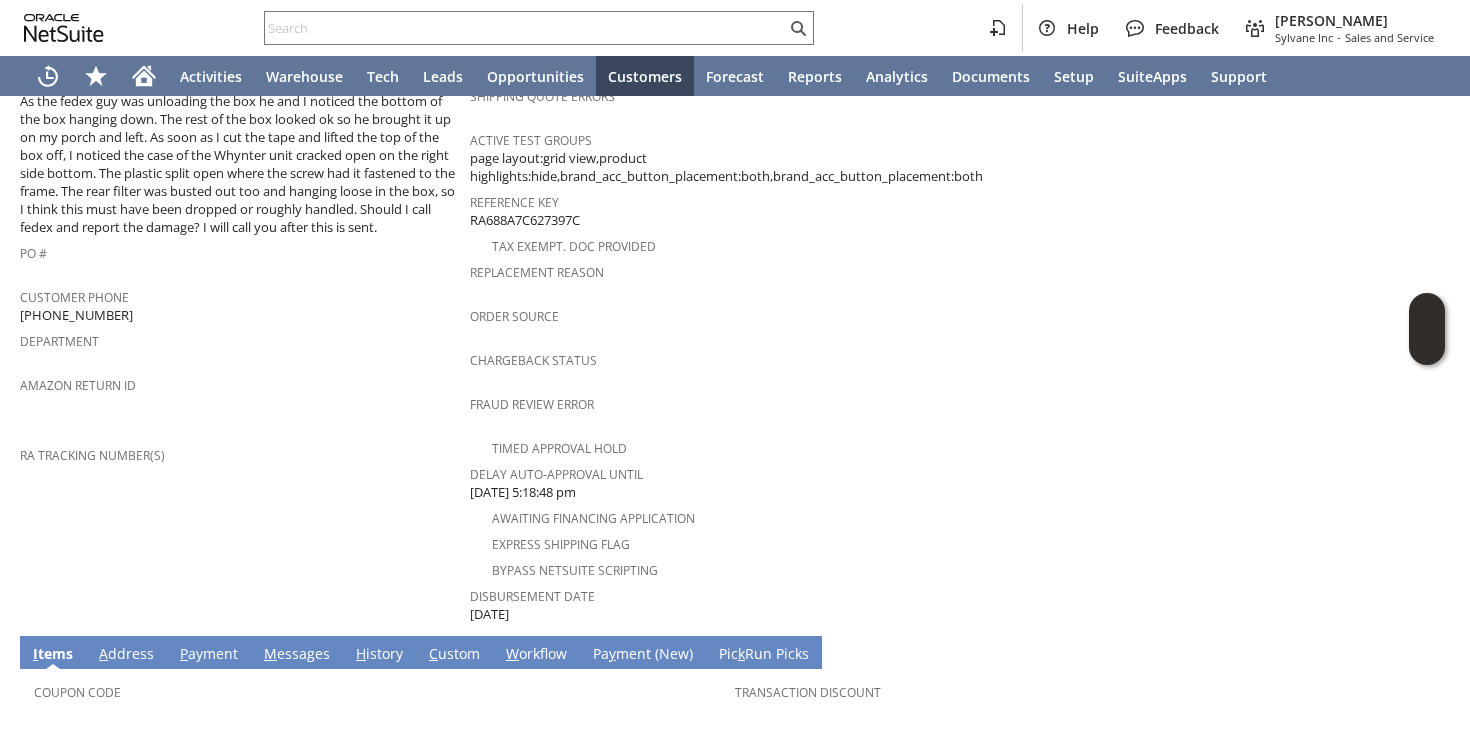 click on "[PHONE_NUMBER]" at bounding box center (76, 315) 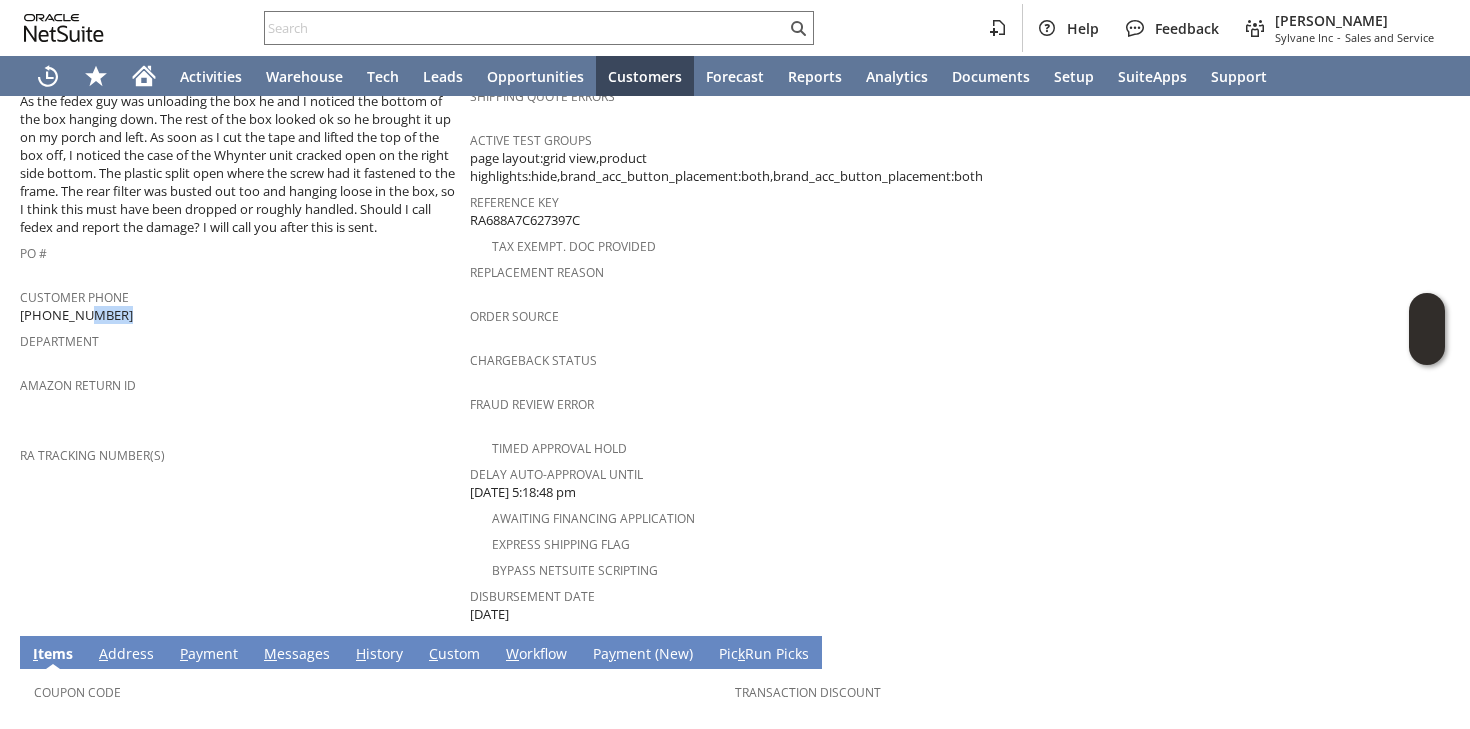 copy on "(845) 428-1515" 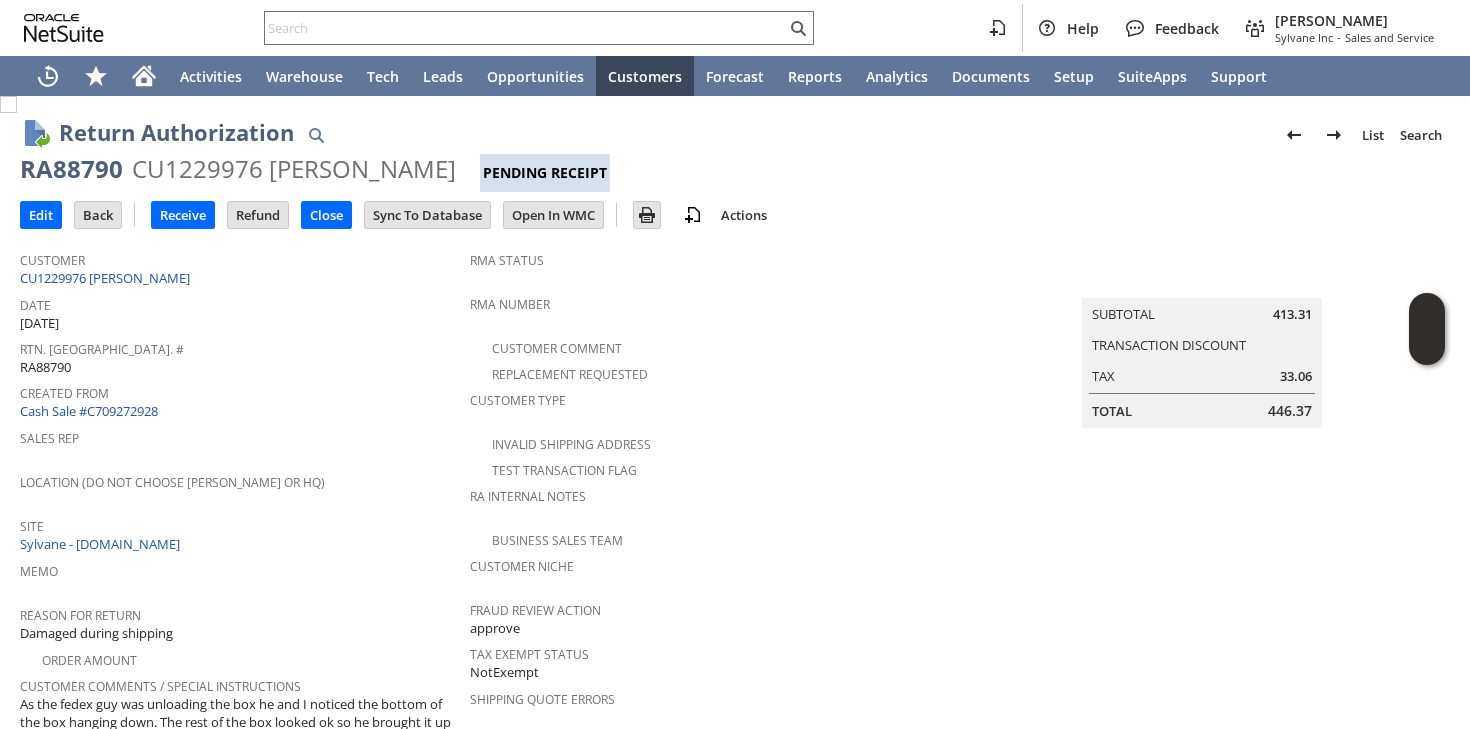 click on "RA88790" at bounding box center [71, 169] 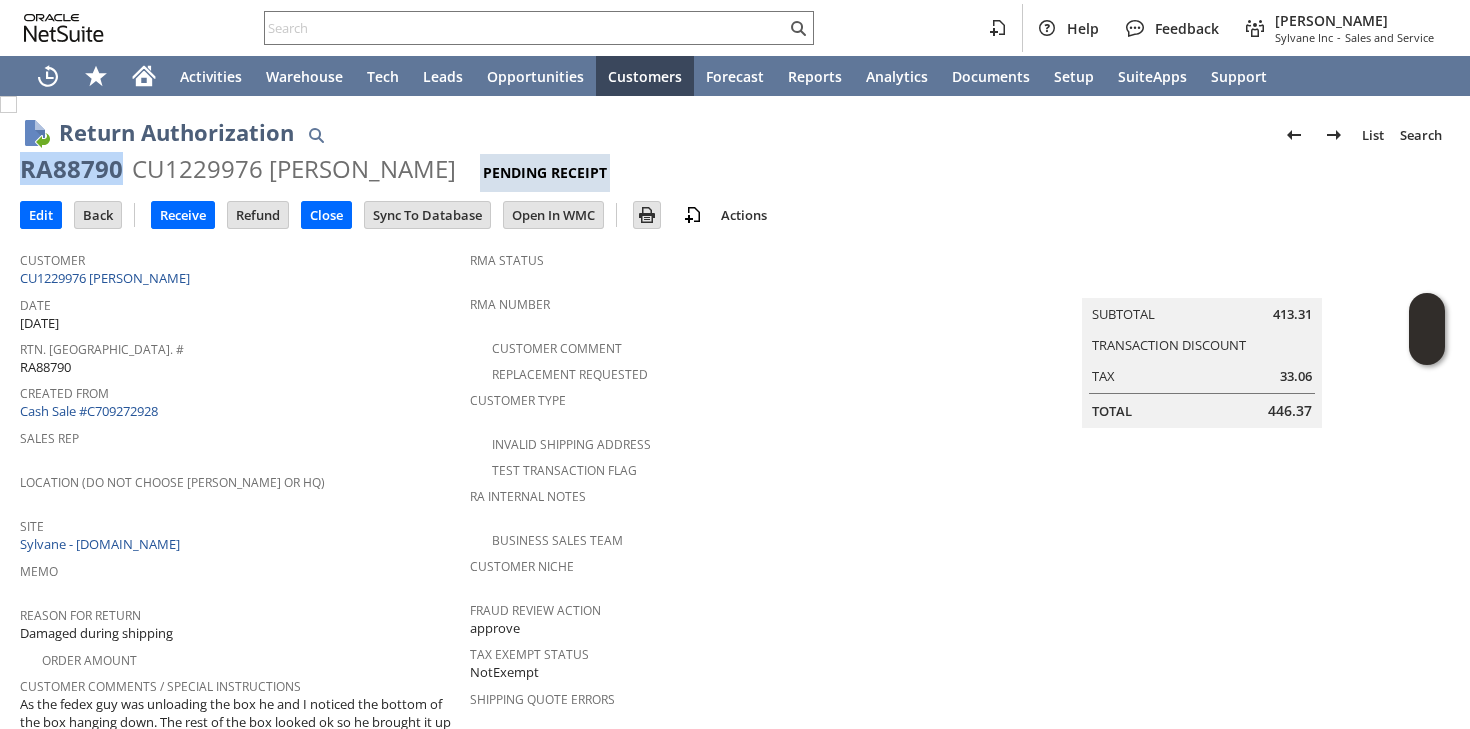 copy on "RA88790" 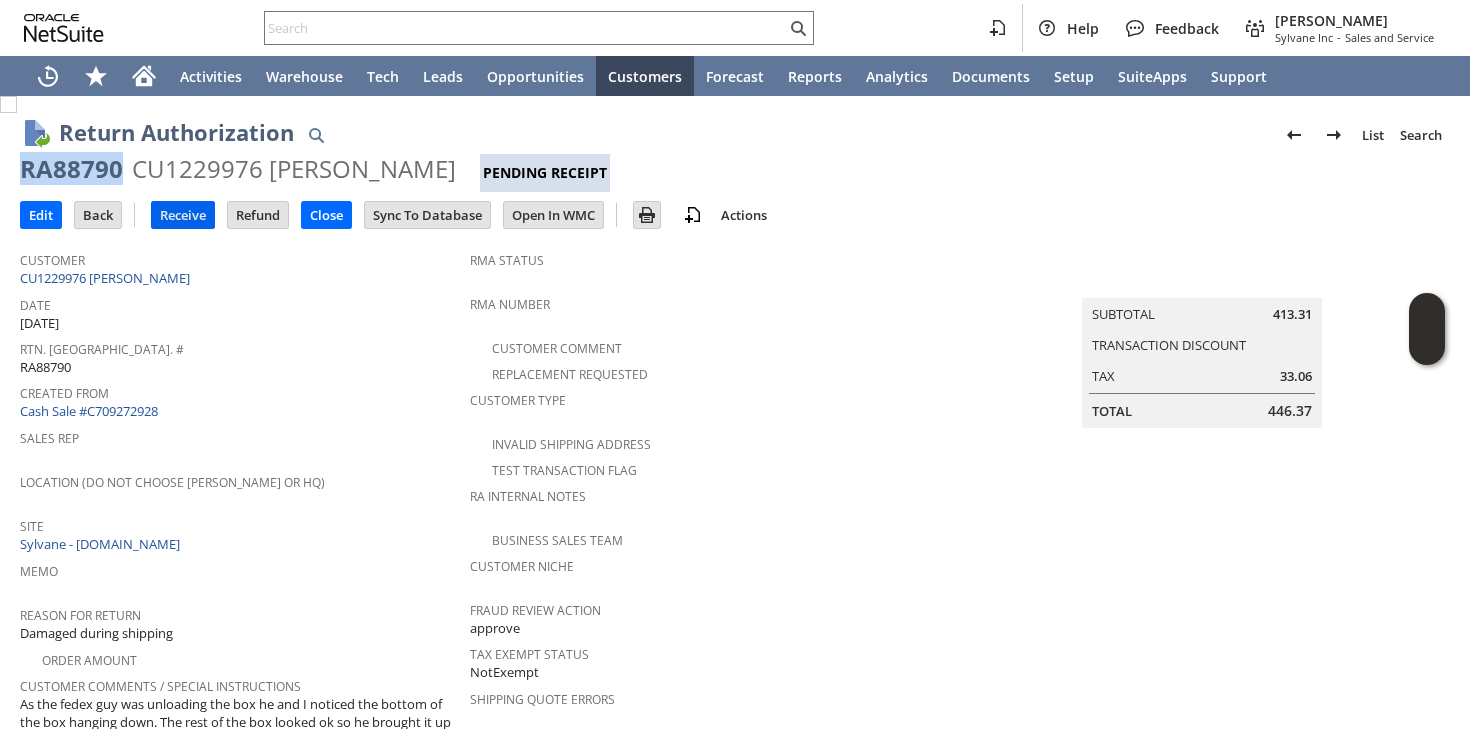 copy on "RA88790" 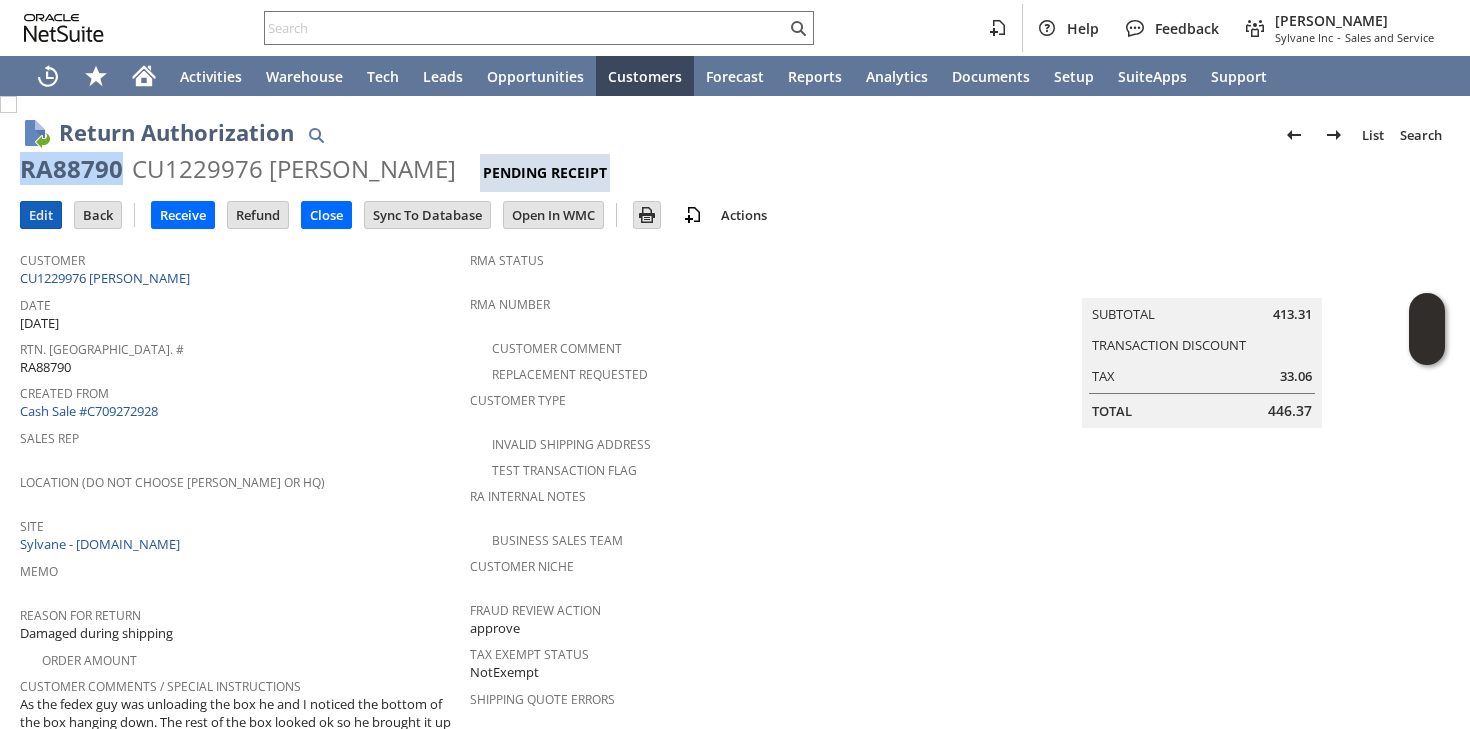 click on "Edit" at bounding box center [41, 215] 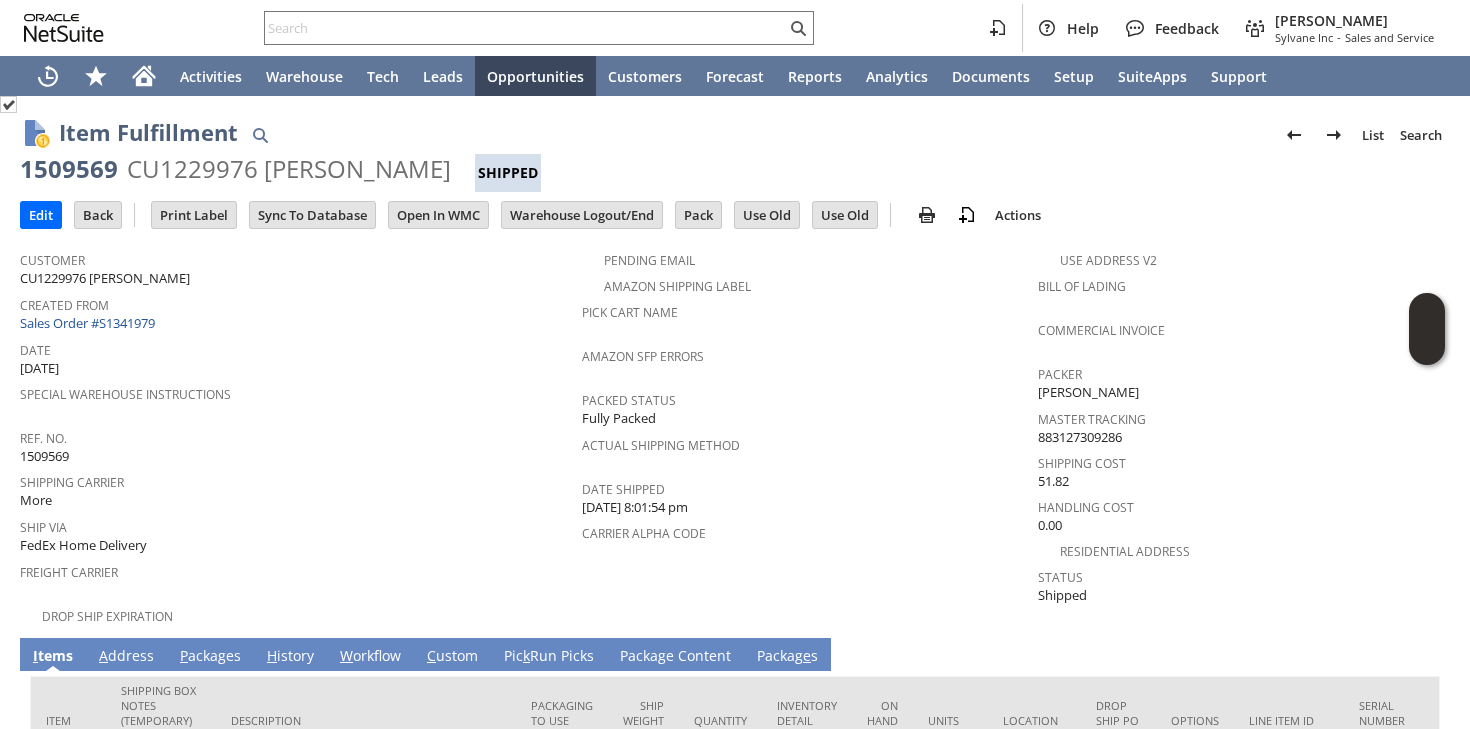 scroll, scrollTop: 0, scrollLeft: 0, axis: both 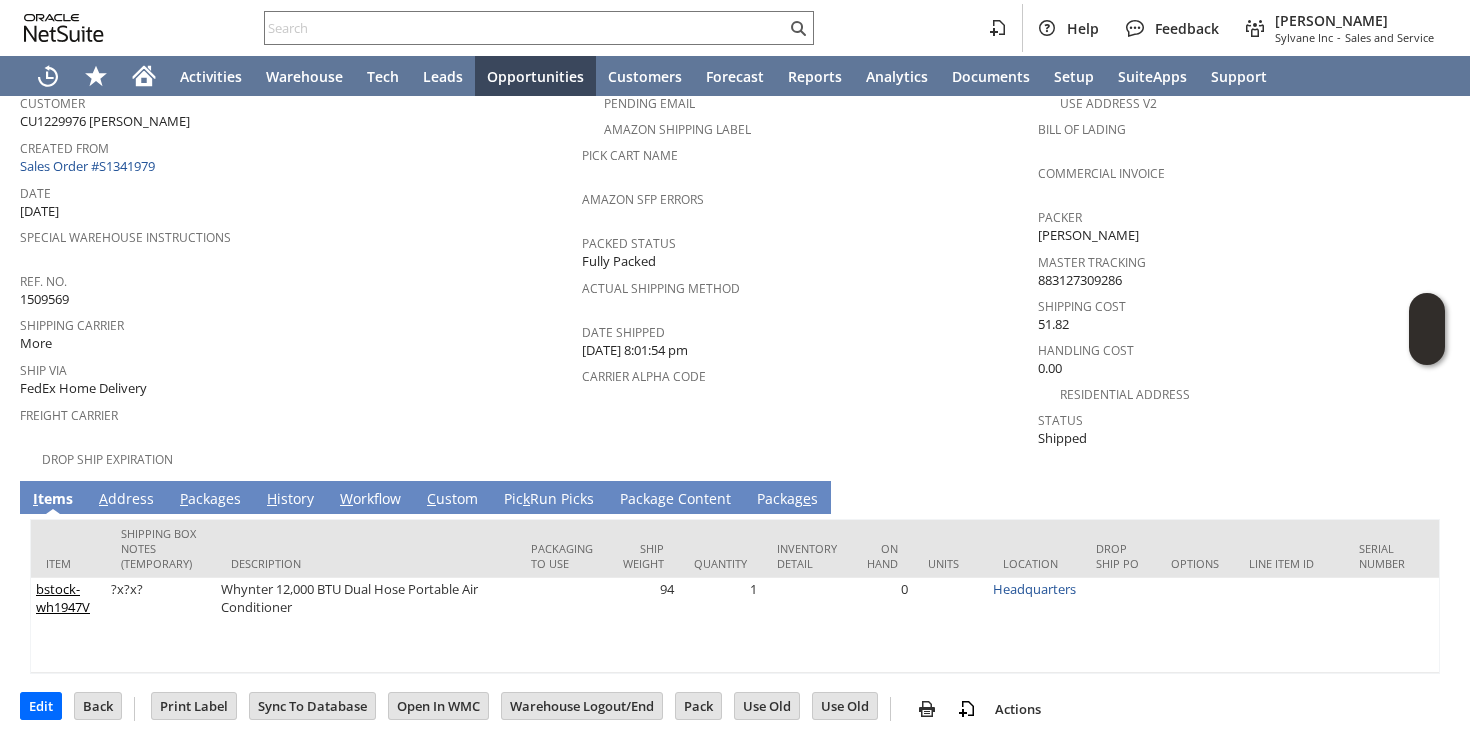 click on "A ddress" at bounding box center [126, 500] 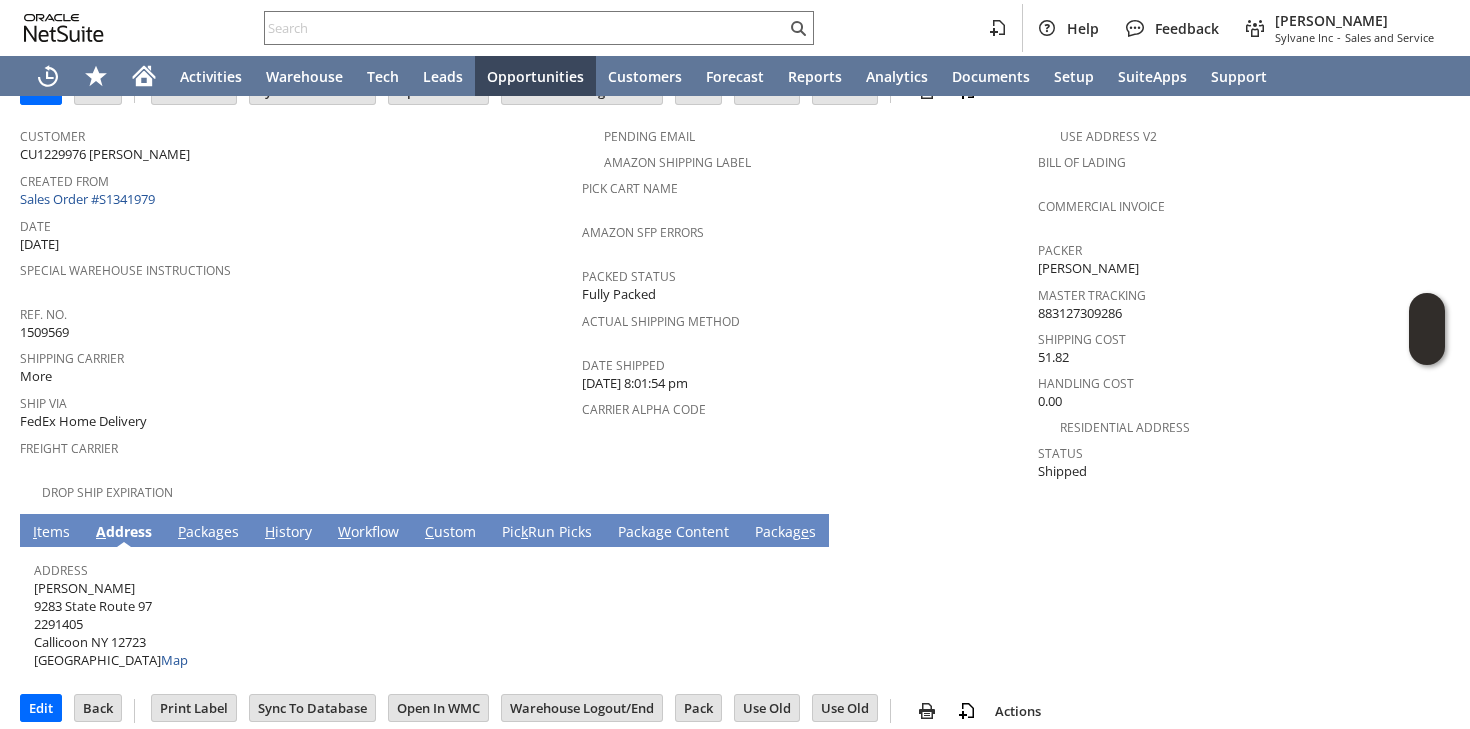 click on "Jason Becker 9283 State Route 97 2291405 Callicoon NY 12723 United States  Map" at bounding box center [111, 624] 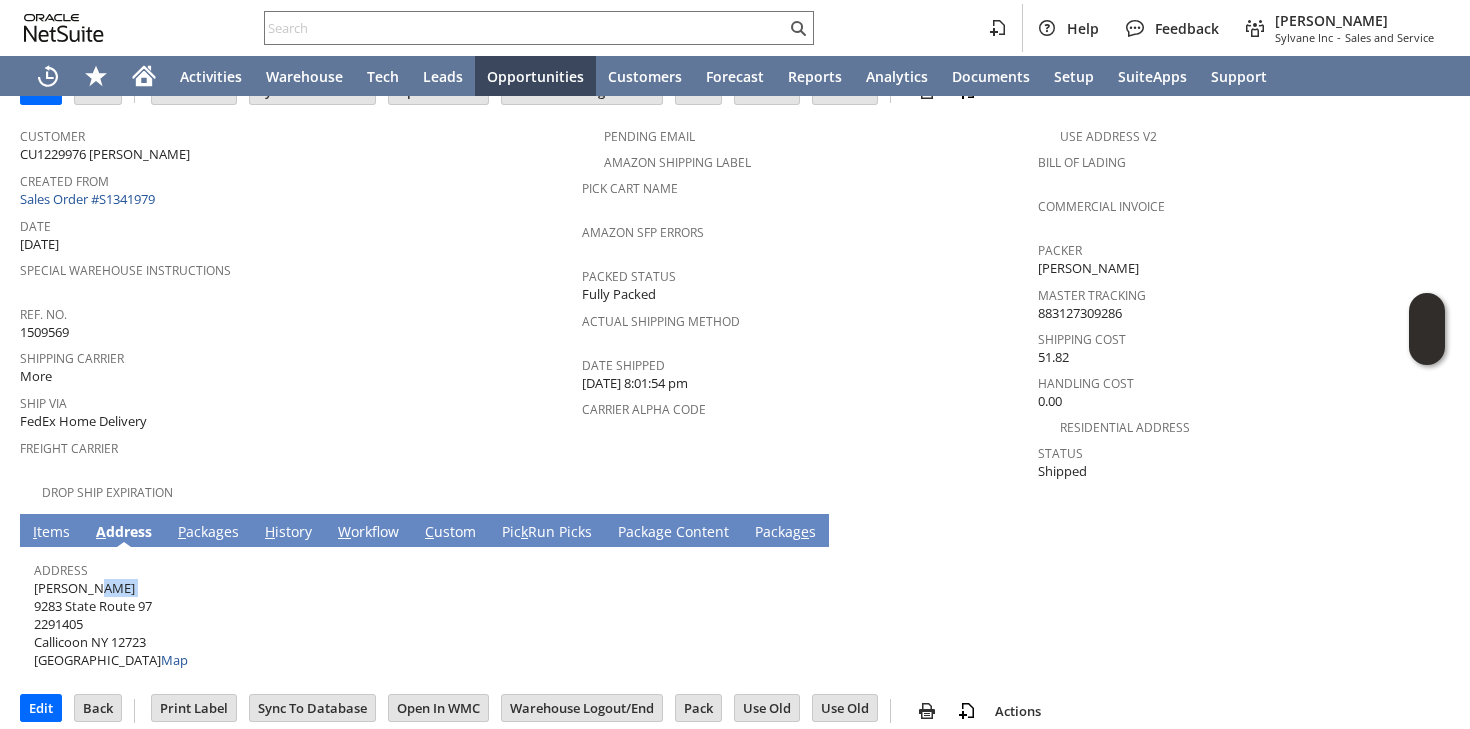 copy on "[PERSON_NAME]" 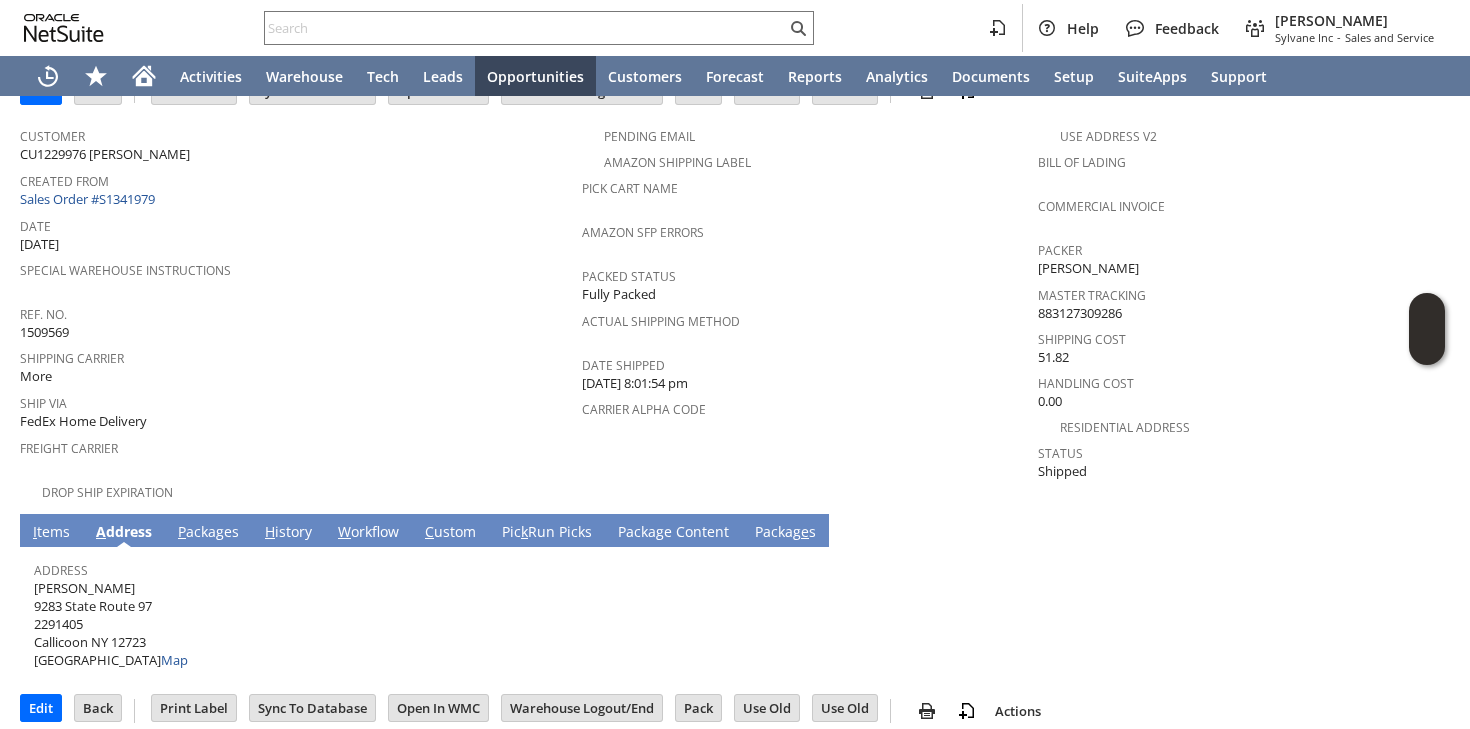 click on "Jason Becker 9283 State Route 97 2291405 Callicoon NY 12723 United States  Map" at bounding box center [111, 624] 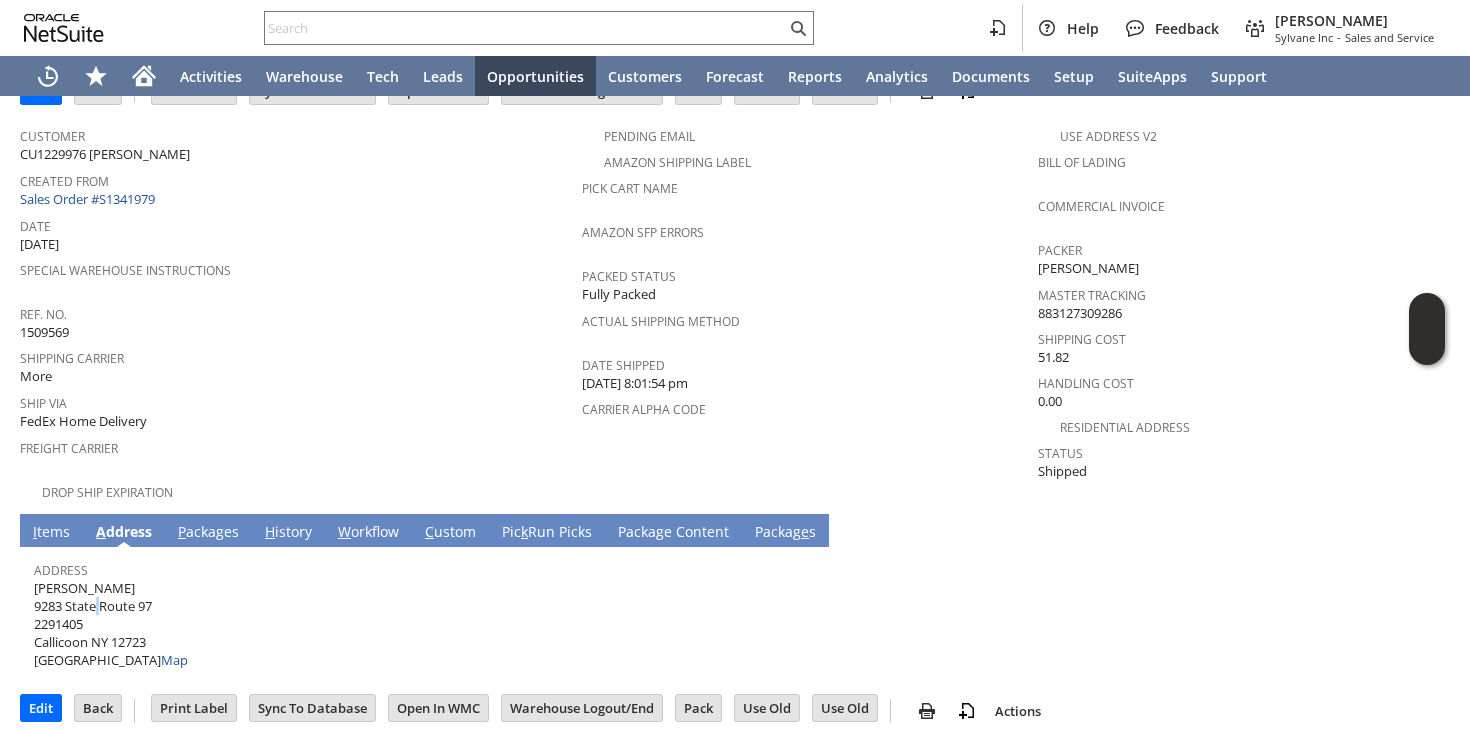 click on "Jason Becker 9283 State Route 97 2291405 Callicoon NY 12723 United States  Map" at bounding box center [111, 624] 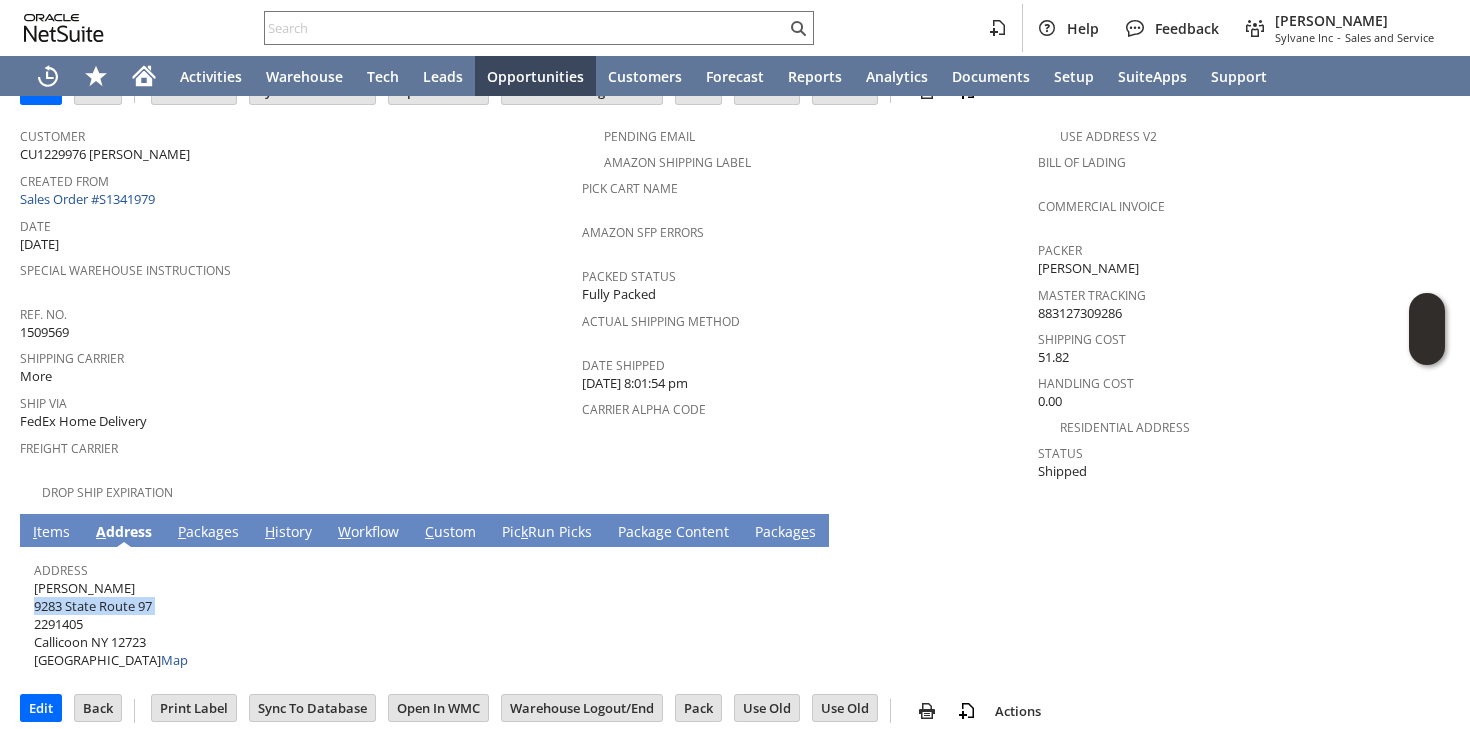 copy on "9283 State Route 97" 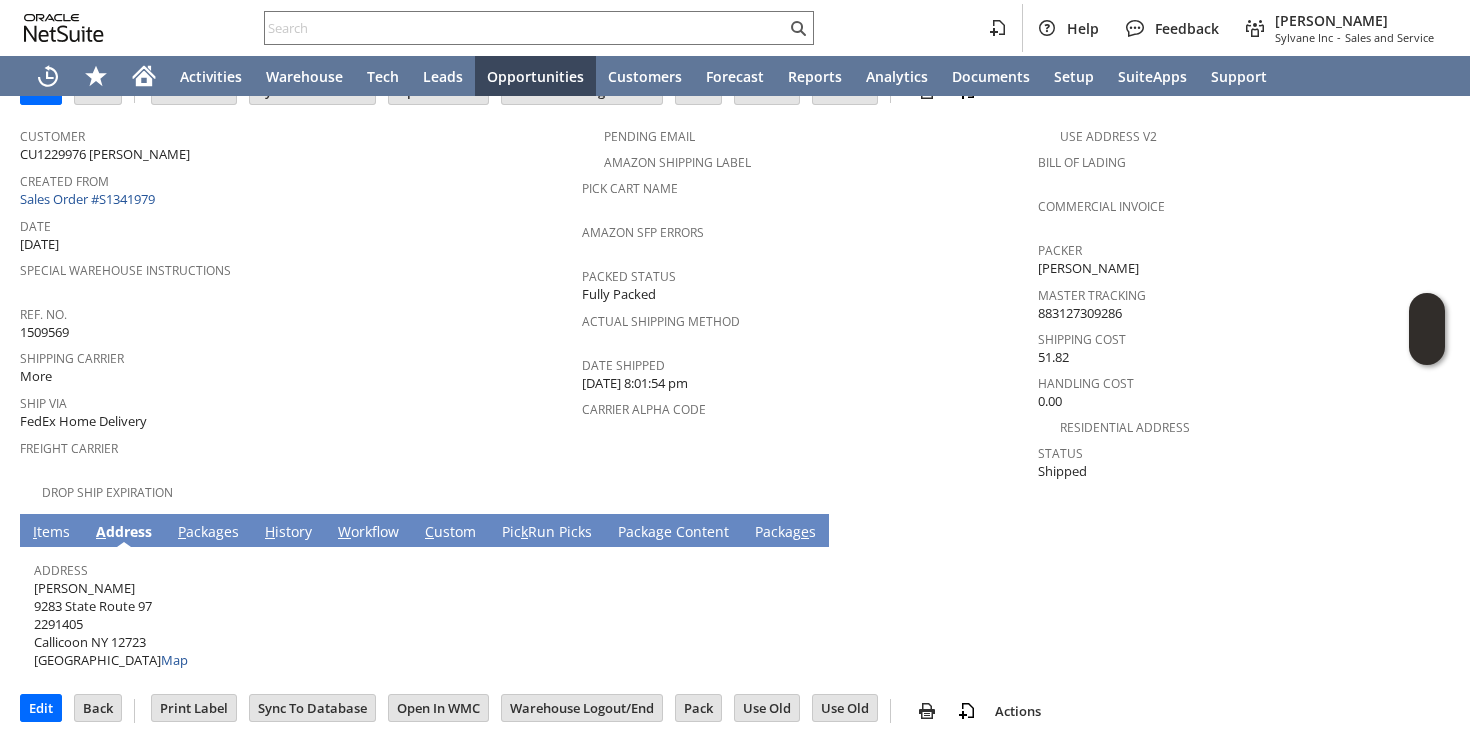 click on "Jason Becker 9283 State Route 97 2291405 Callicoon NY 12723 United States  Map" at bounding box center (111, 624) 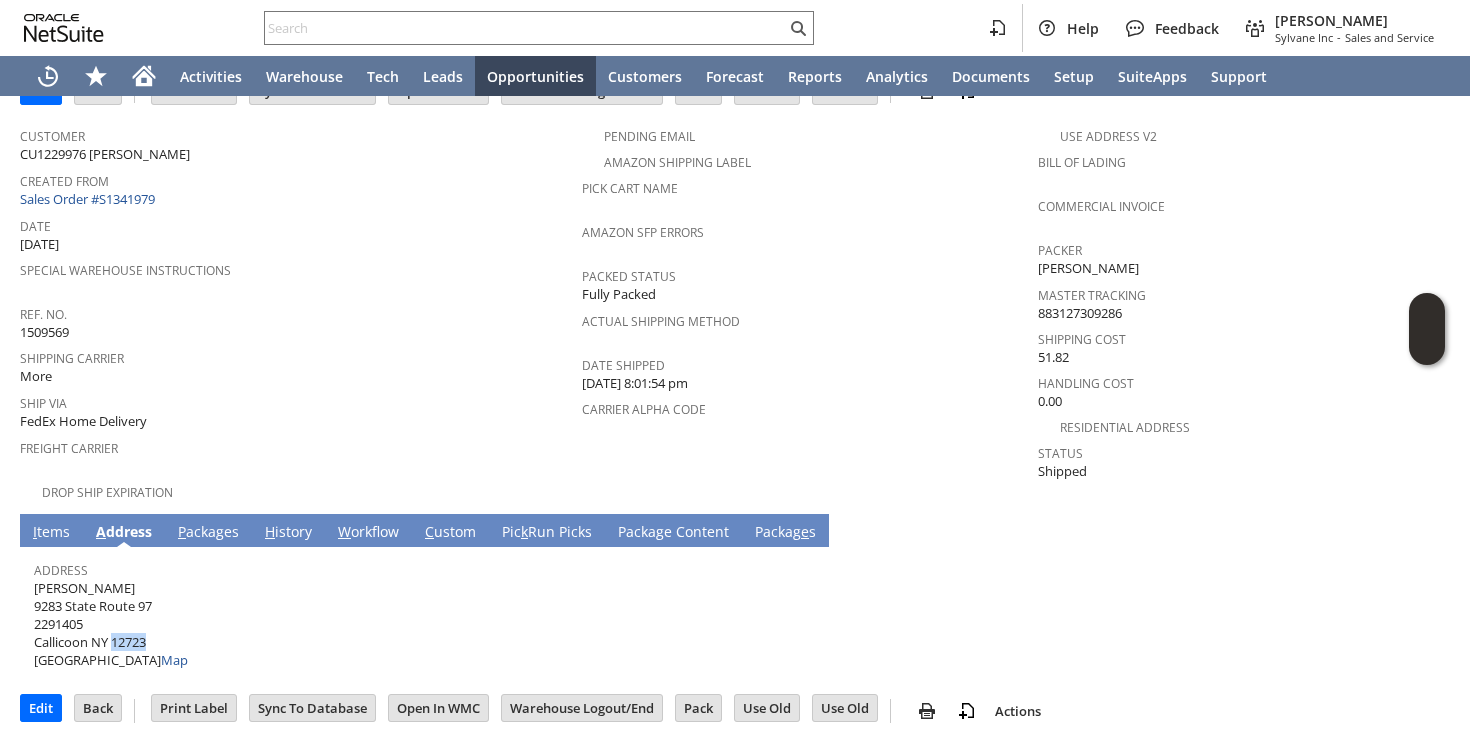 copy on "12723" 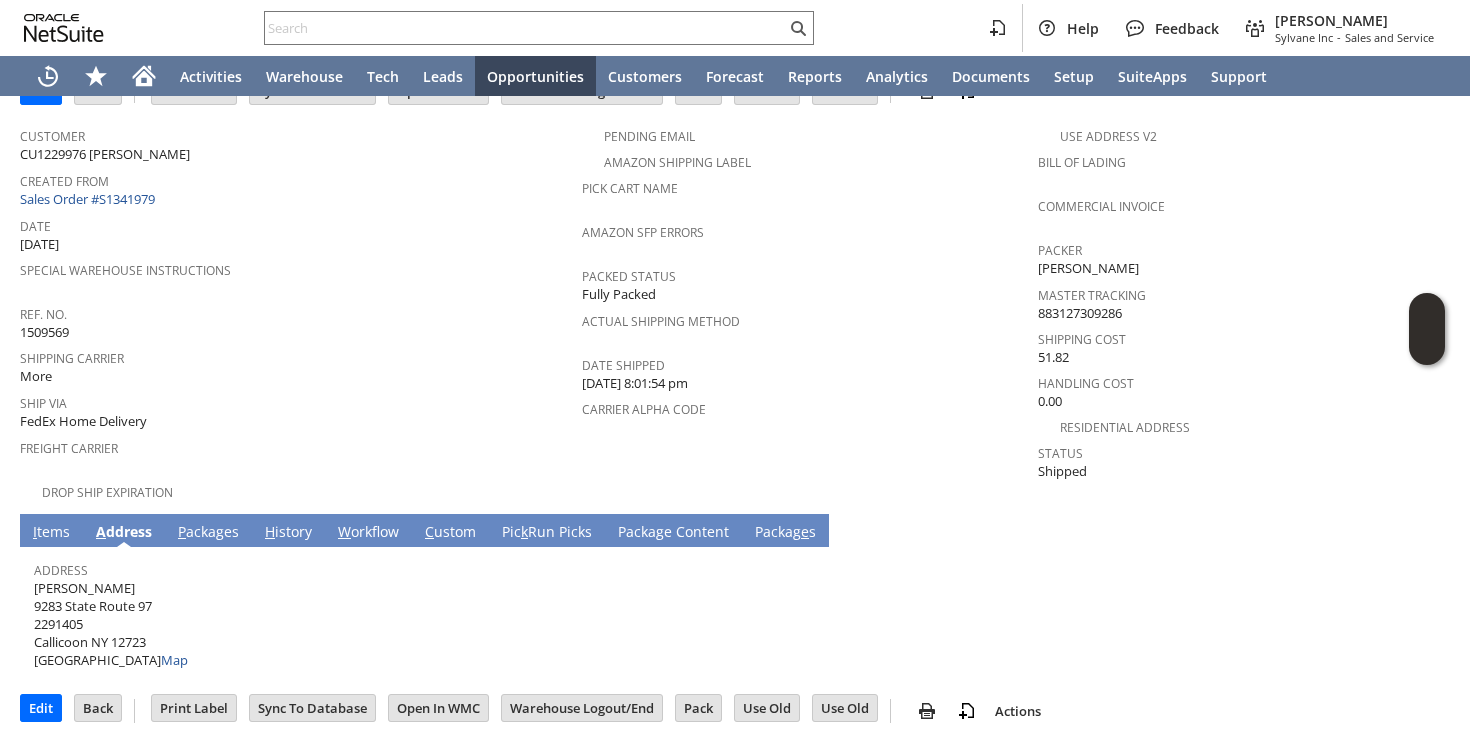 click on "Jason Becker 9283 State Route 97 2291405 Callicoon NY 12723 United States  Map" at bounding box center [111, 624] 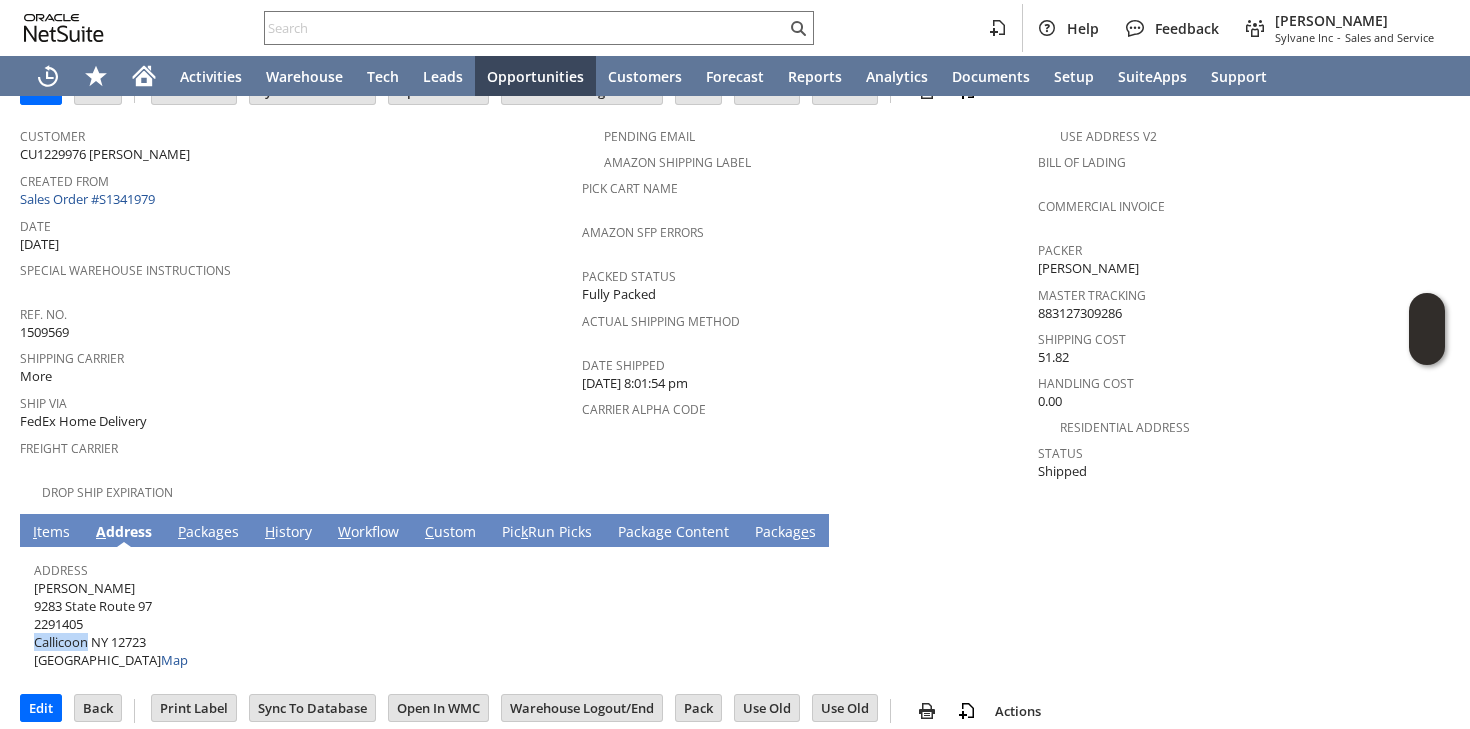 copy on "Callicoon" 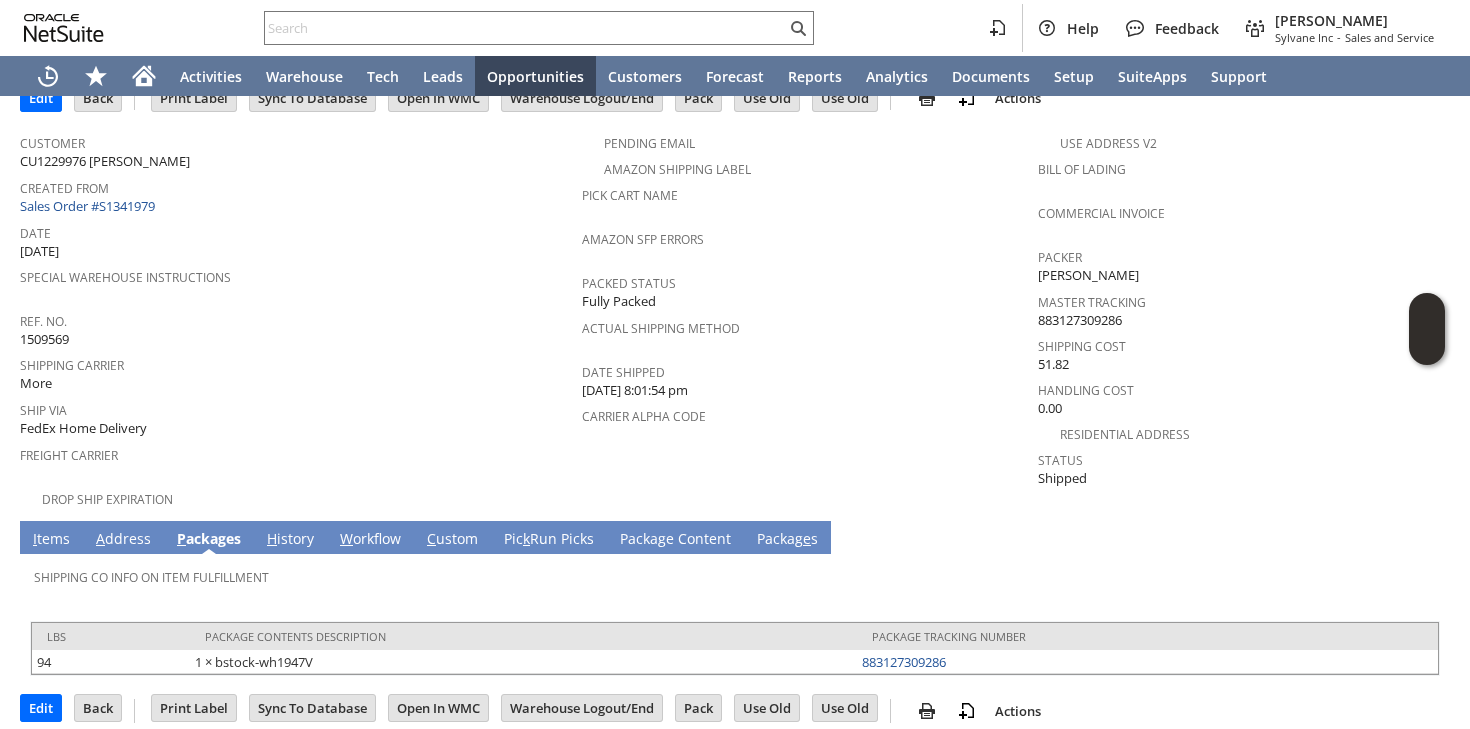 click on "H istory" at bounding box center (290, 540) 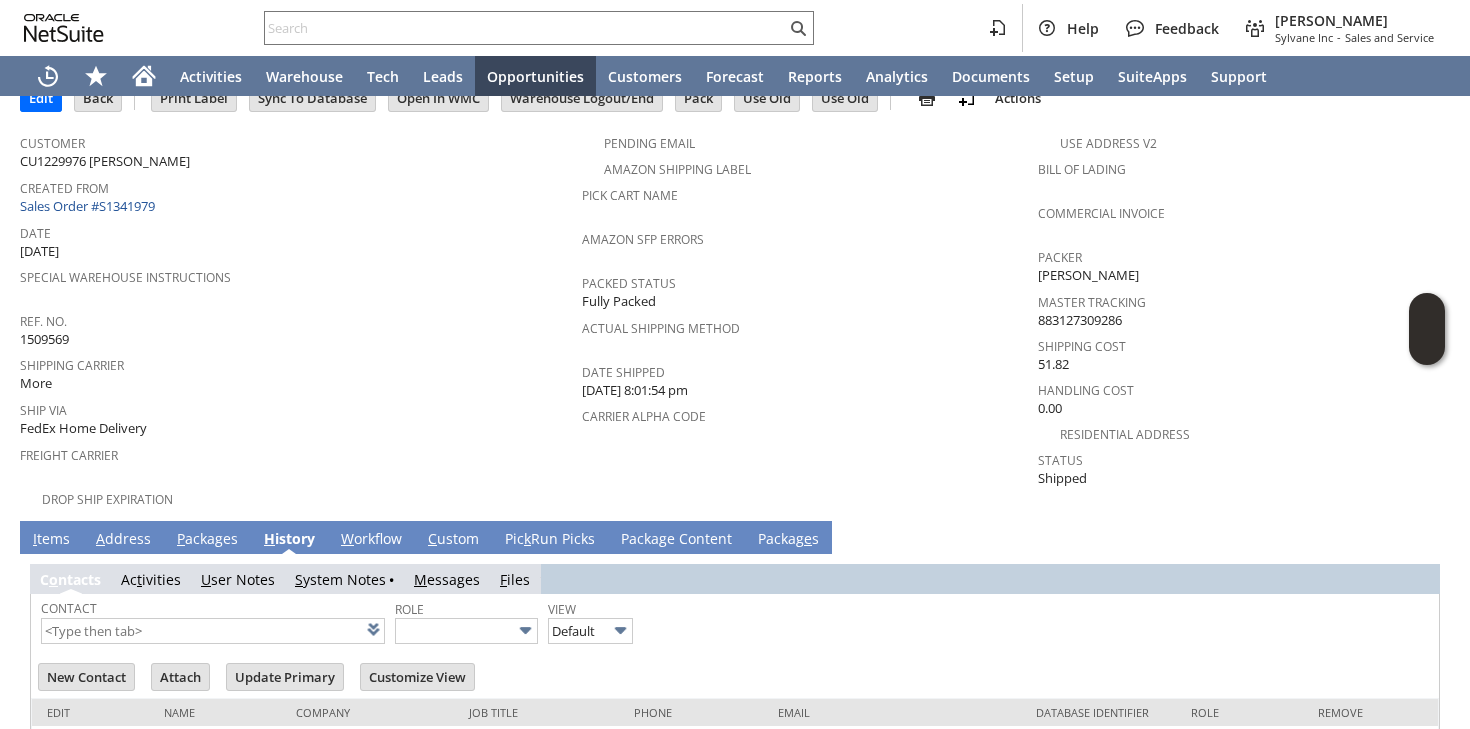 scroll, scrollTop: 0, scrollLeft: 0, axis: both 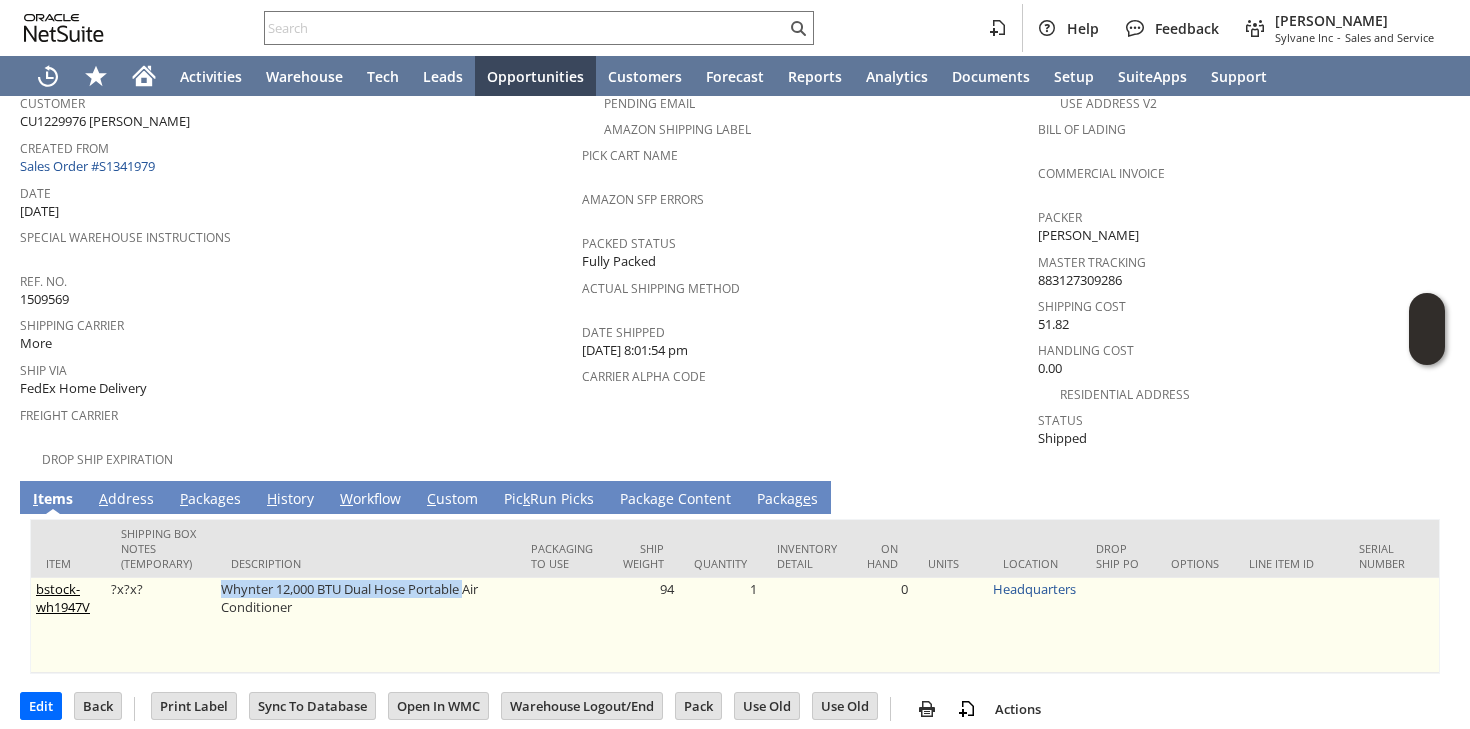 drag, startPoint x: 215, startPoint y: 568, endPoint x: 468, endPoint y: 574, distance: 253.07114 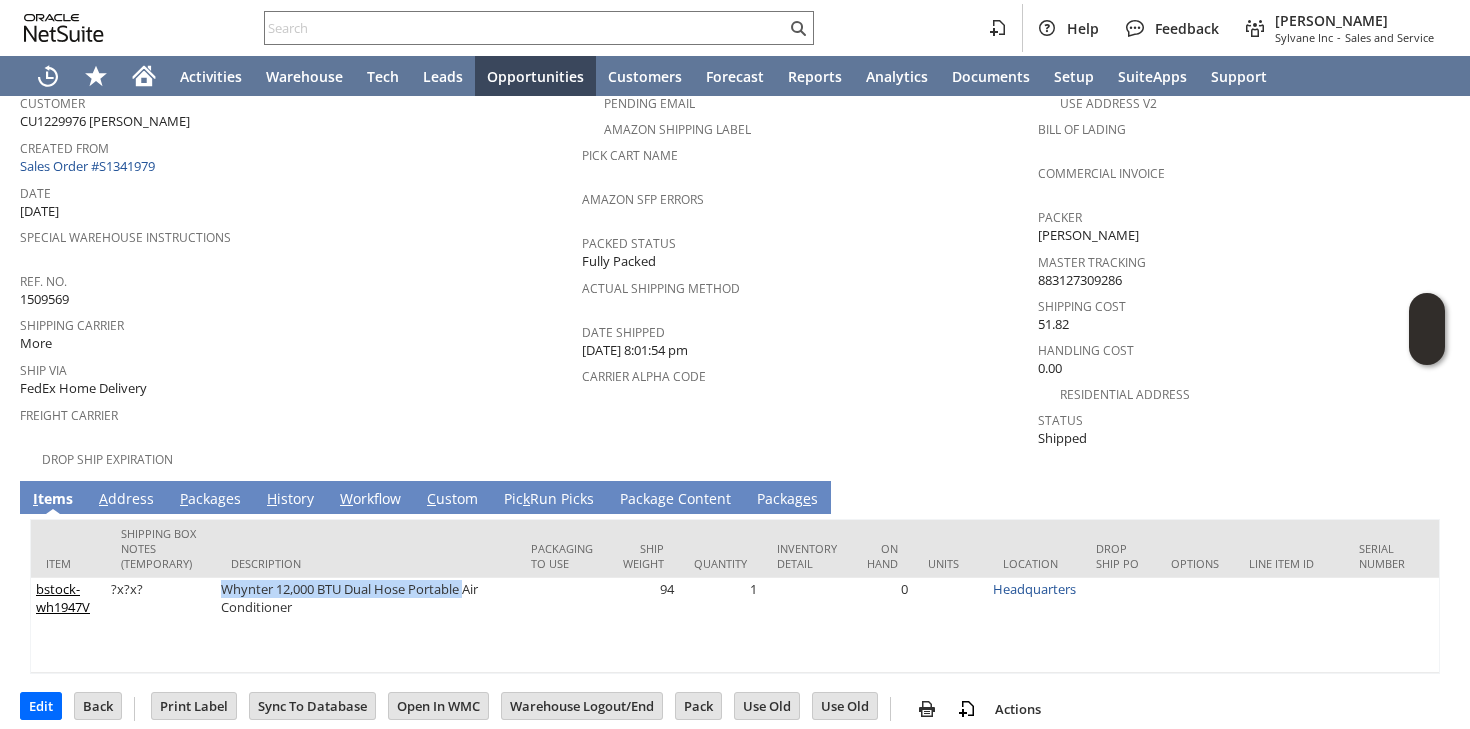 copy on "Whynter 12,000 BTU Dual Hose Portable" 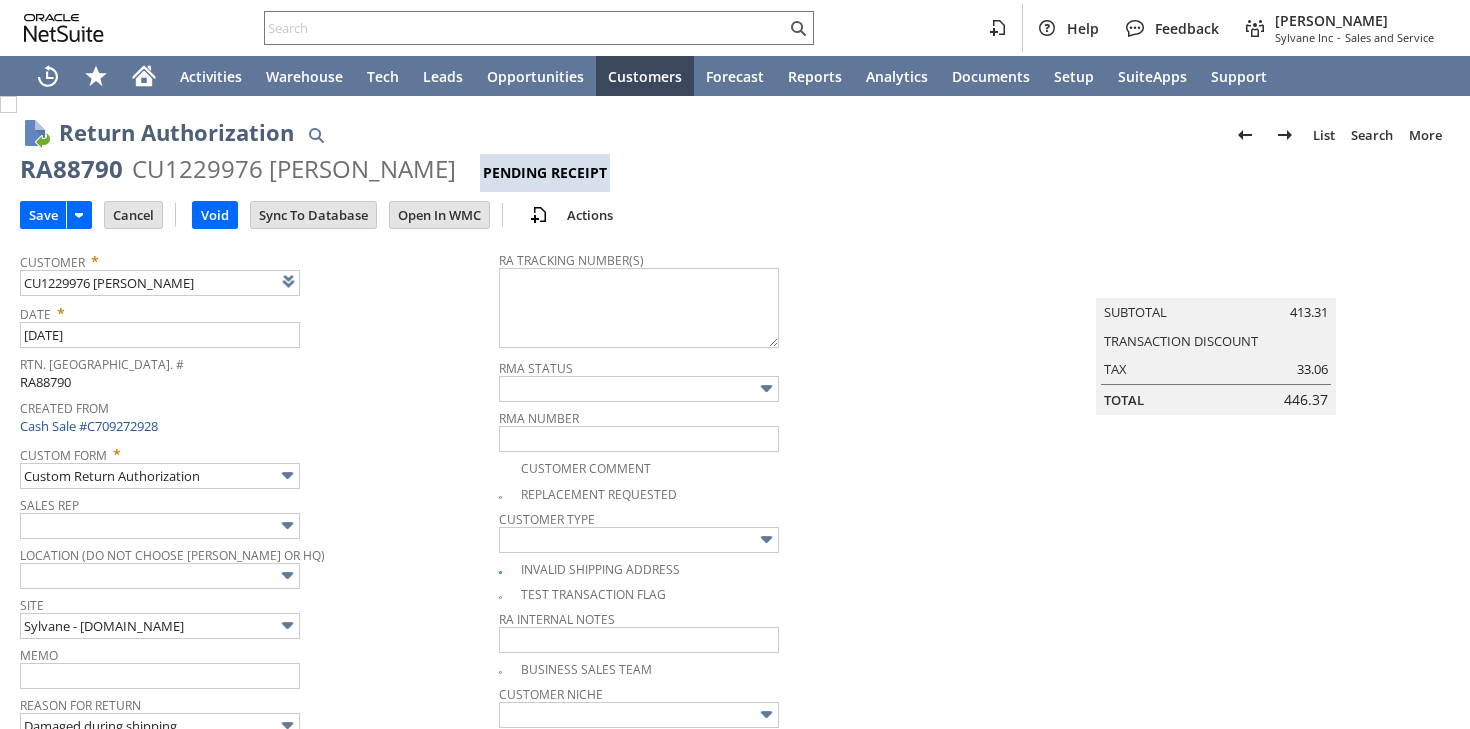 scroll, scrollTop: 0, scrollLeft: 0, axis: both 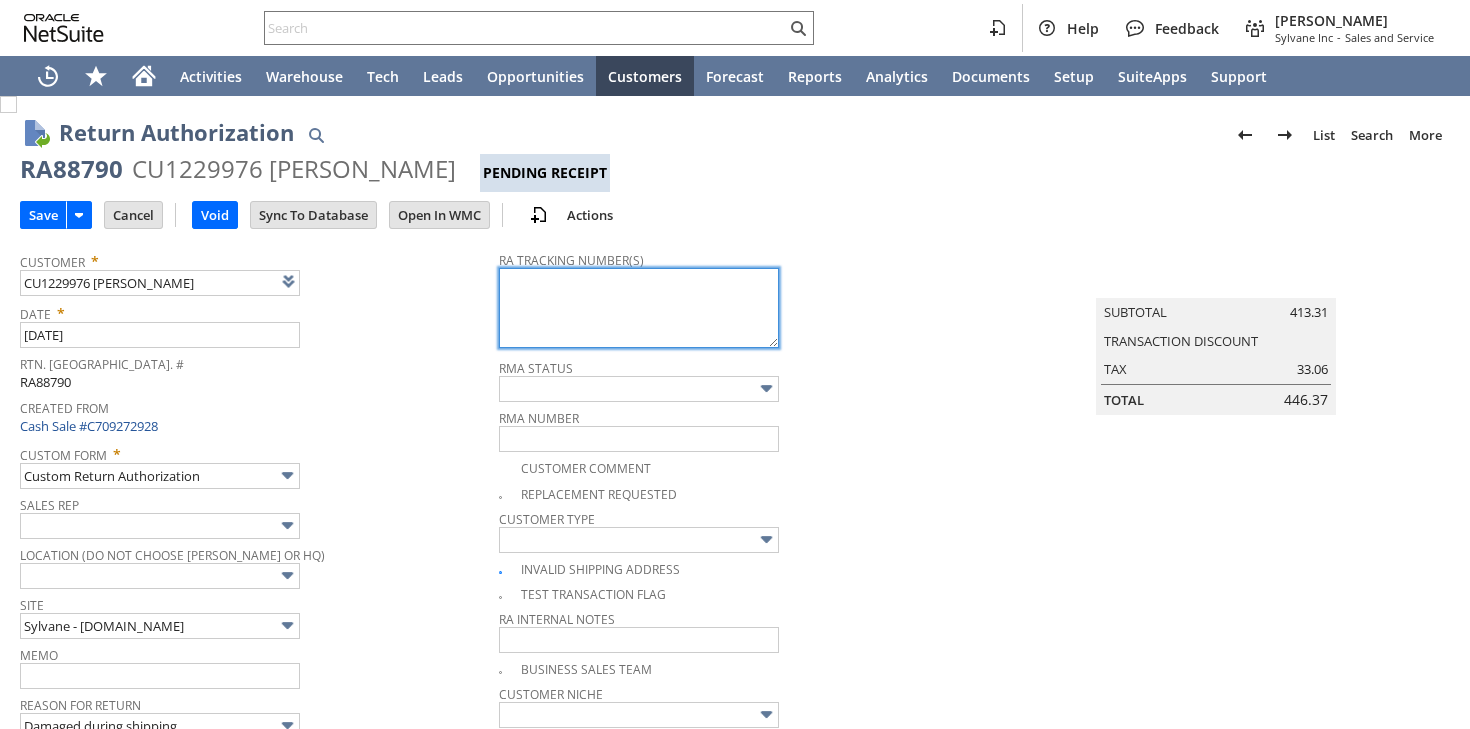 click at bounding box center (639, 308) 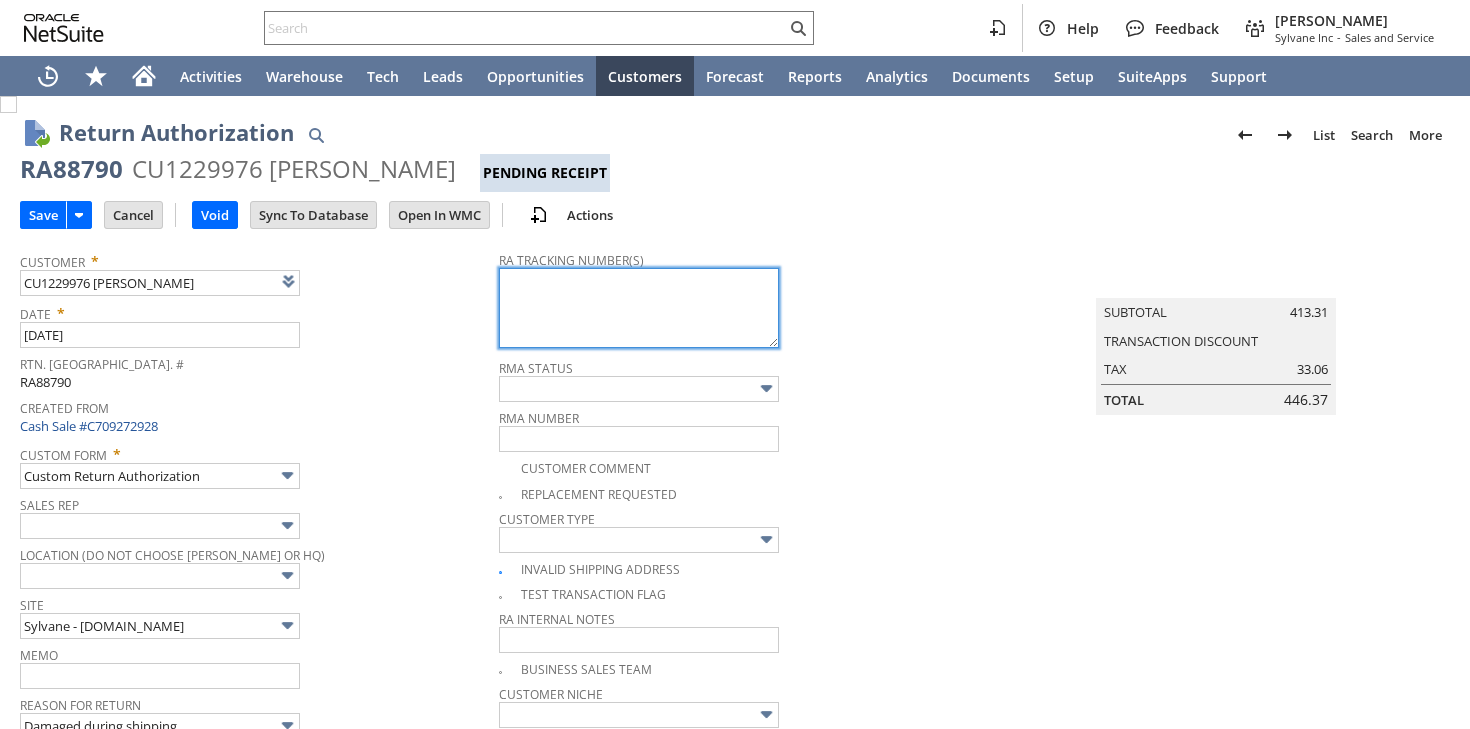 paste on "997012700130496" 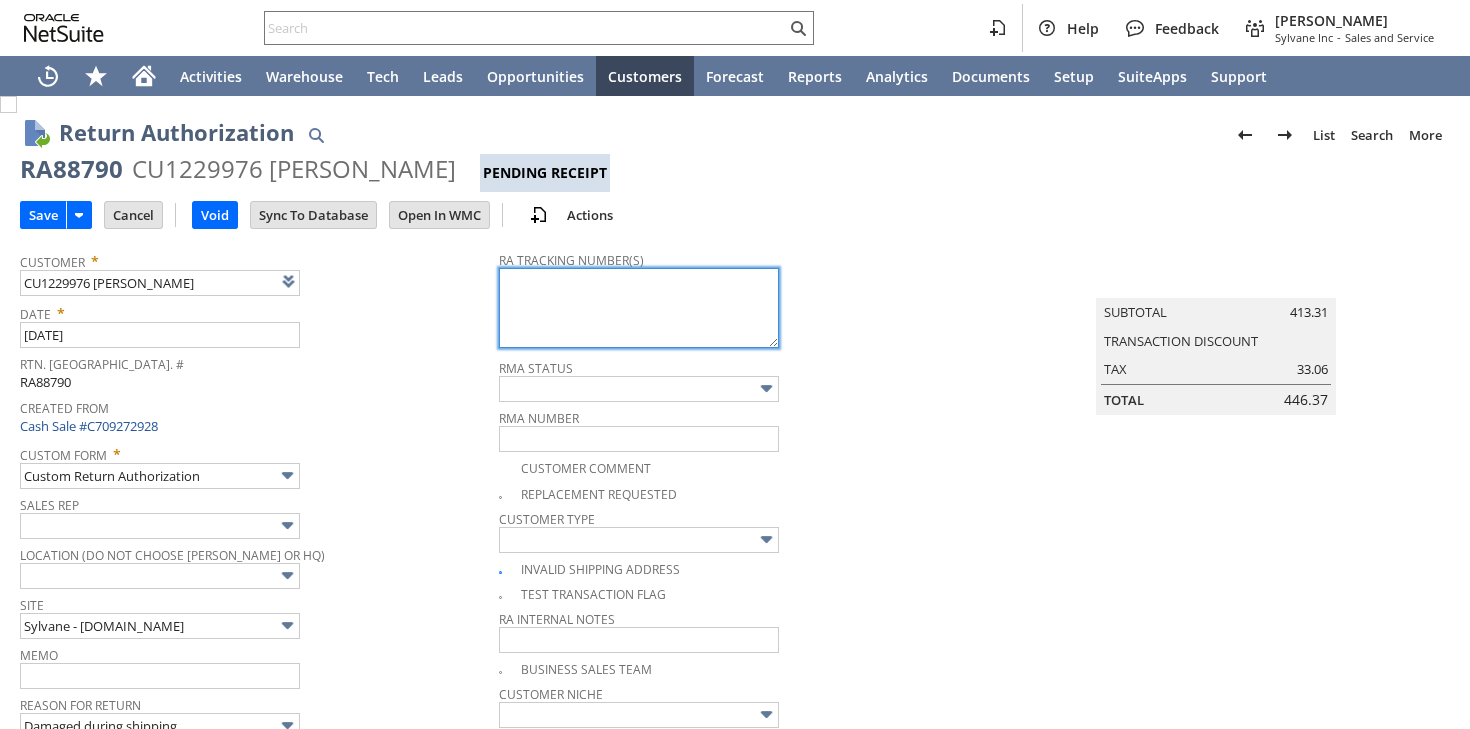 type on "997012700130496" 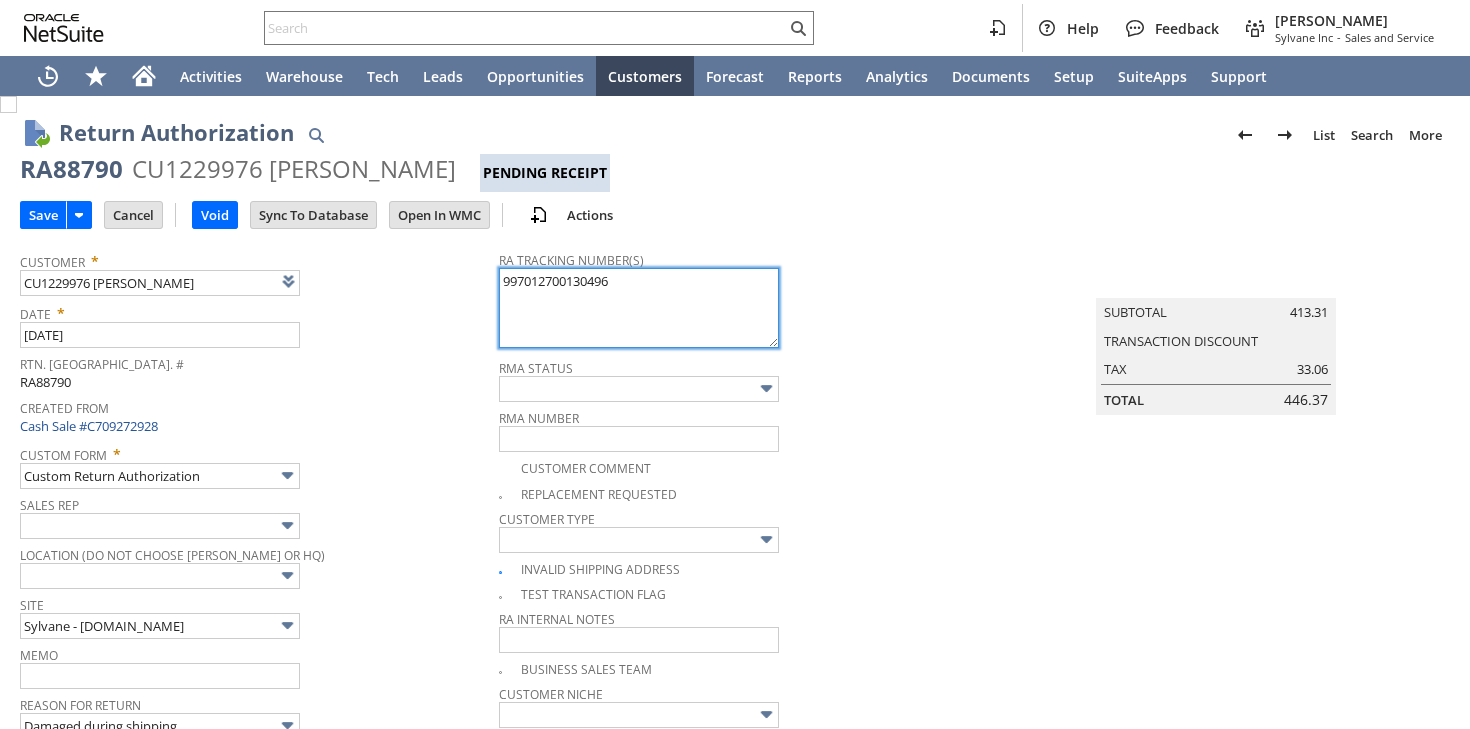 type on "Add" 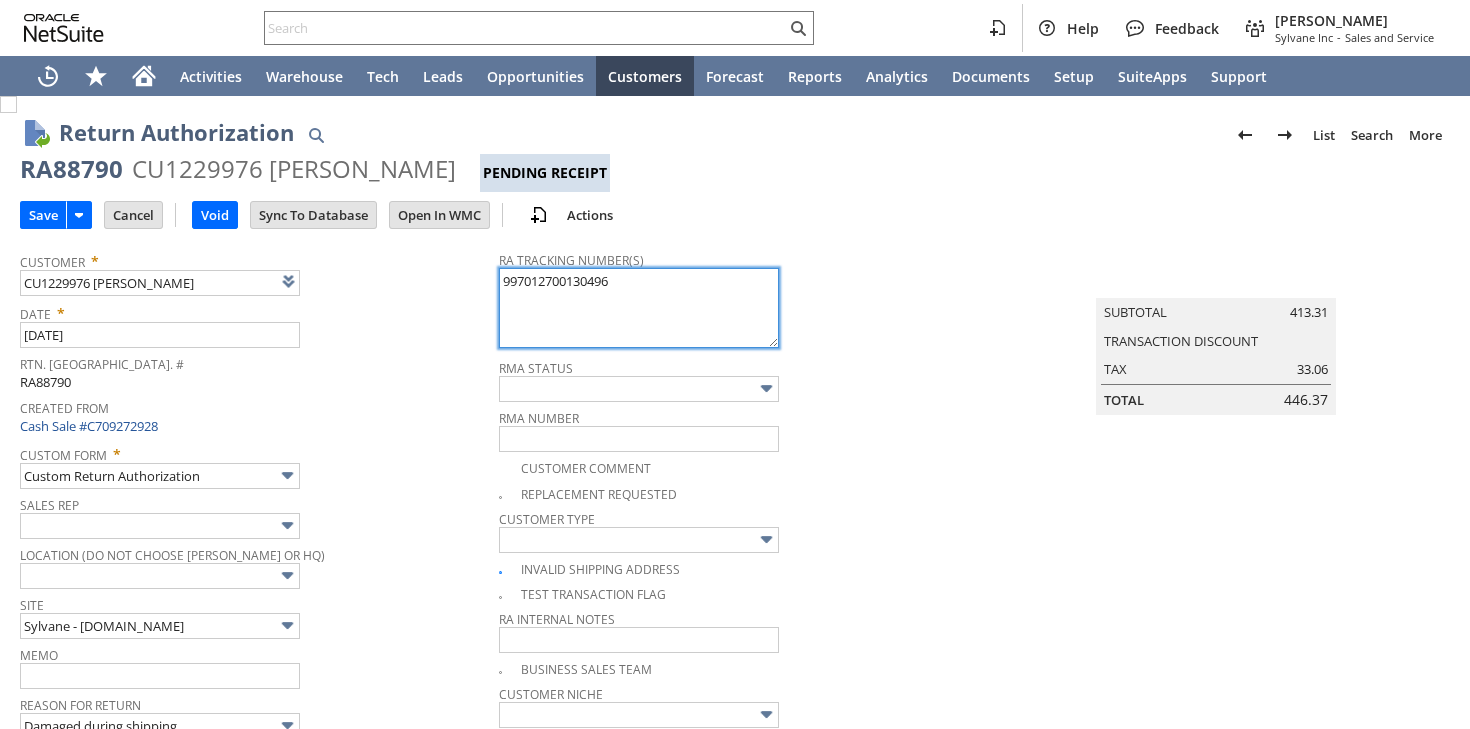 type on "Copy Previous" 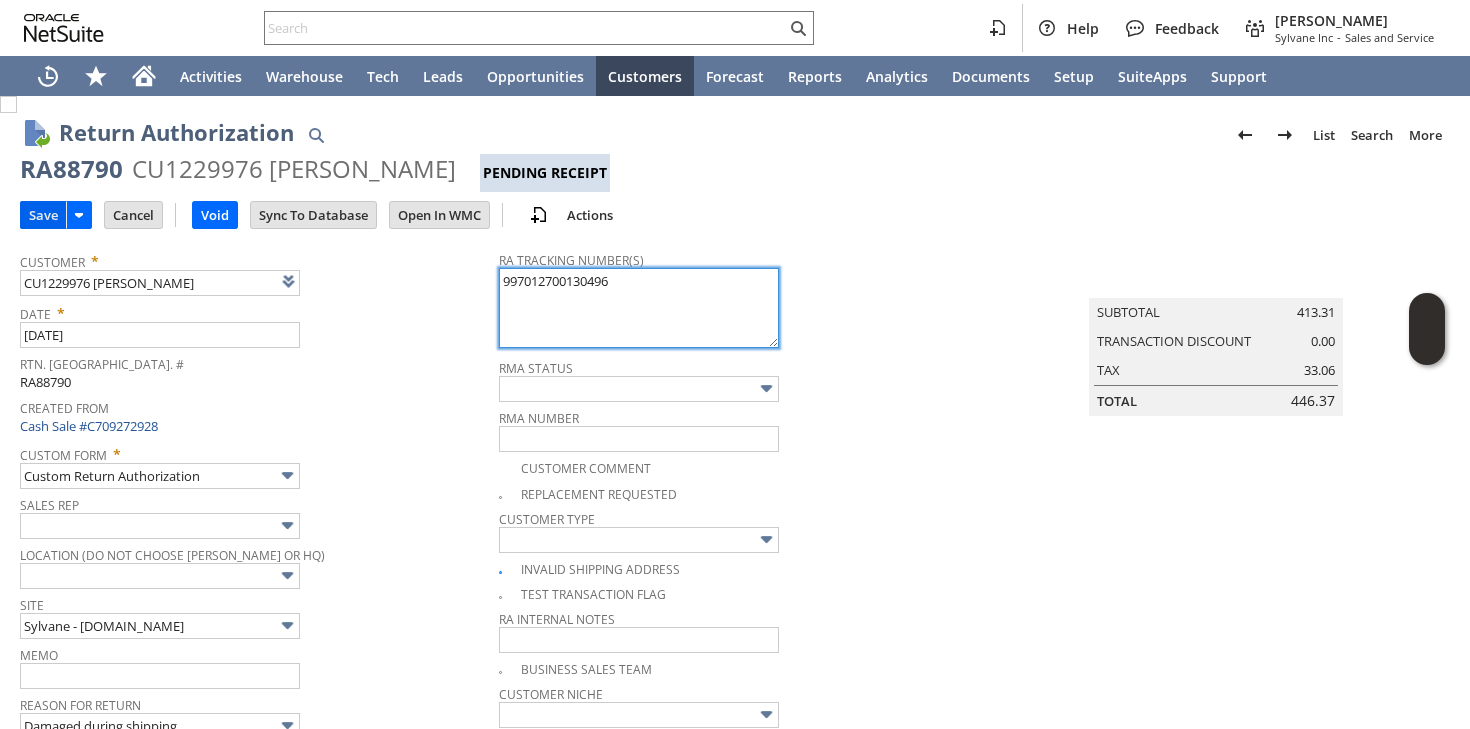 type on "997012700130496" 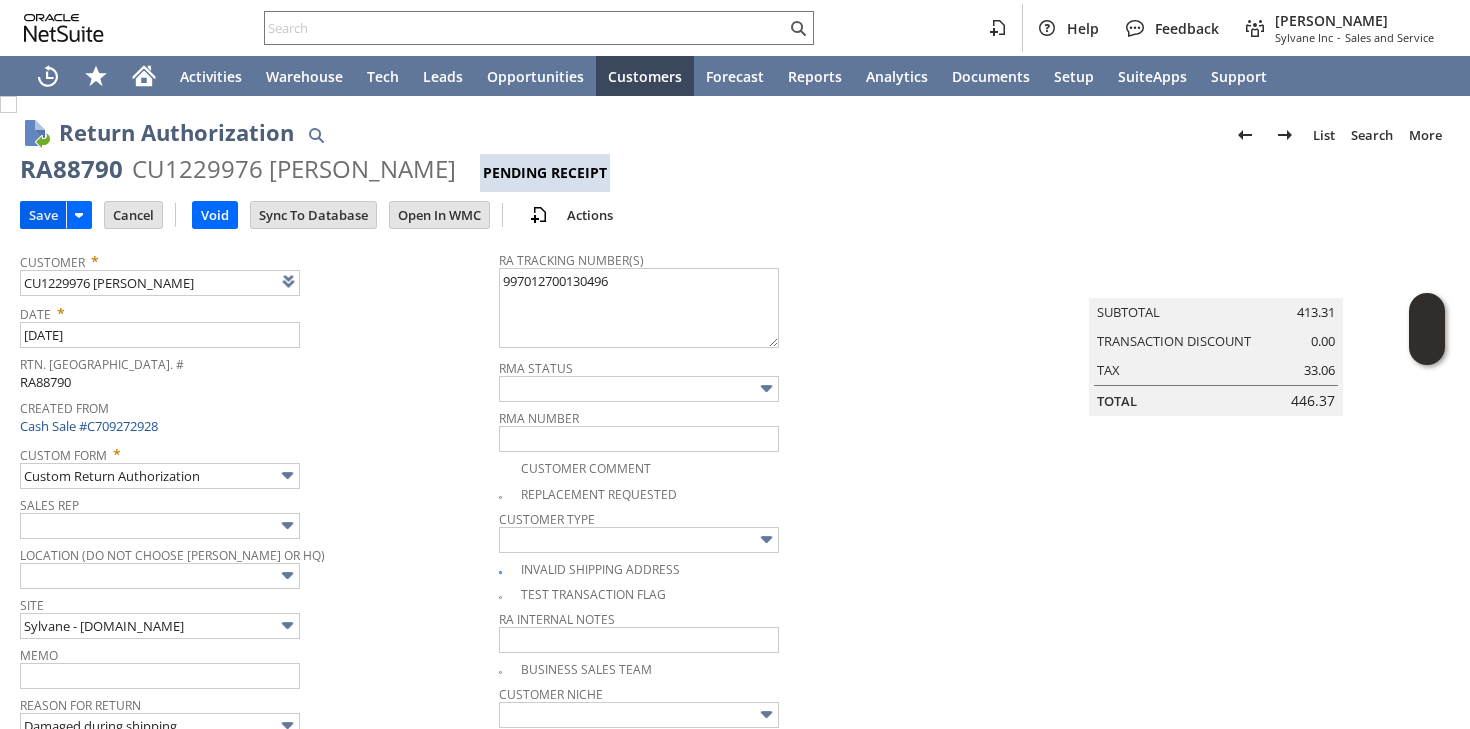 click on "Save" at bounding box center [43, 215] 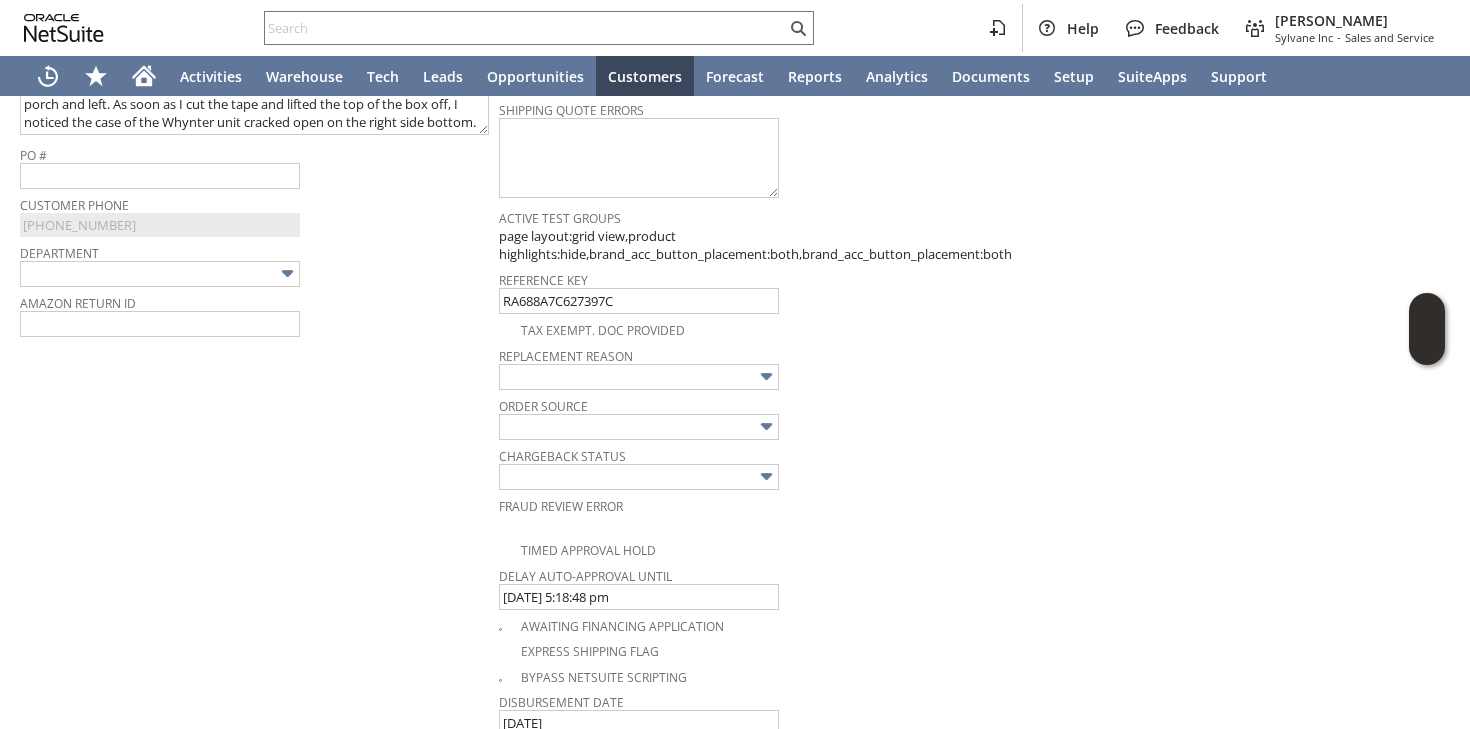 scroll, scrollTop: 604, scrollLeft: 0, axis: vertical 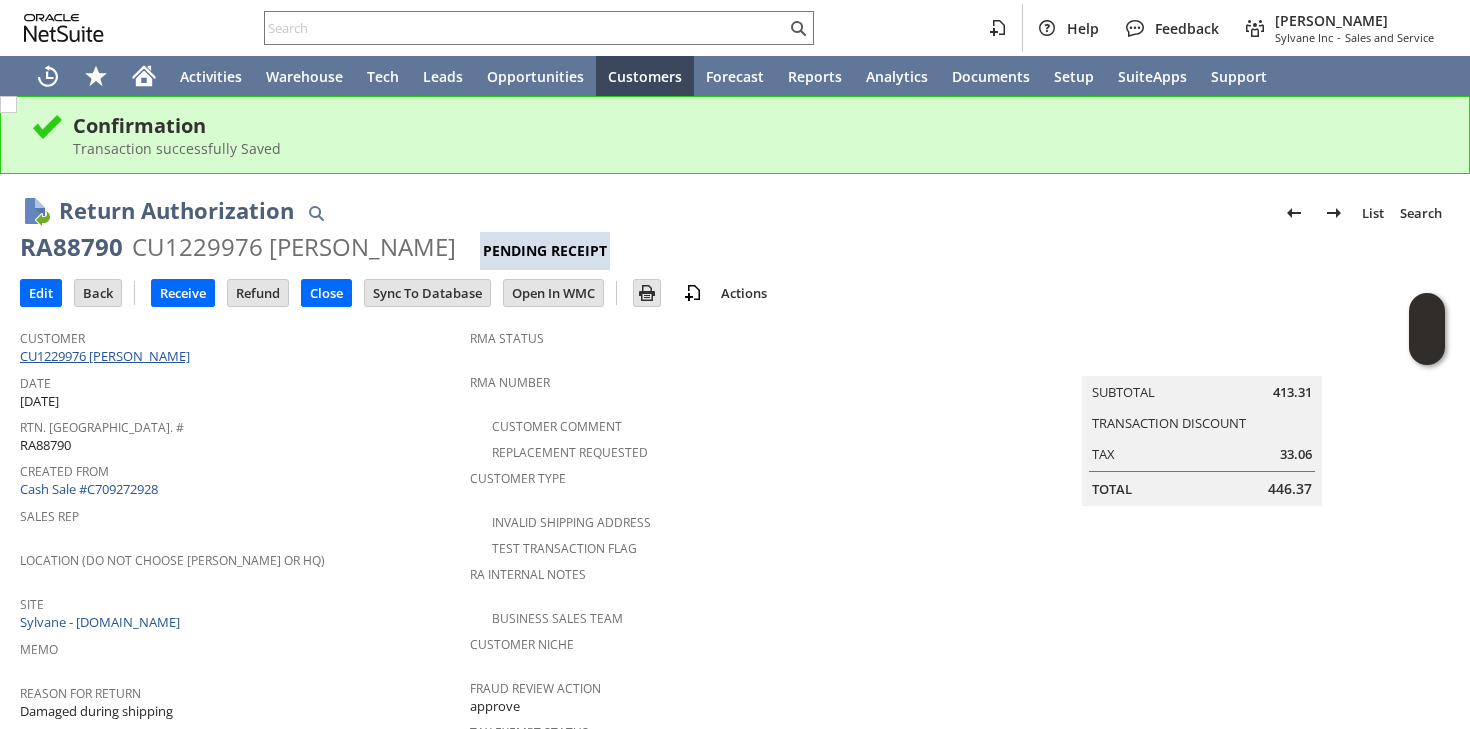 click on "CU1229976 Jason Becker" at bounding box center (107, 356) 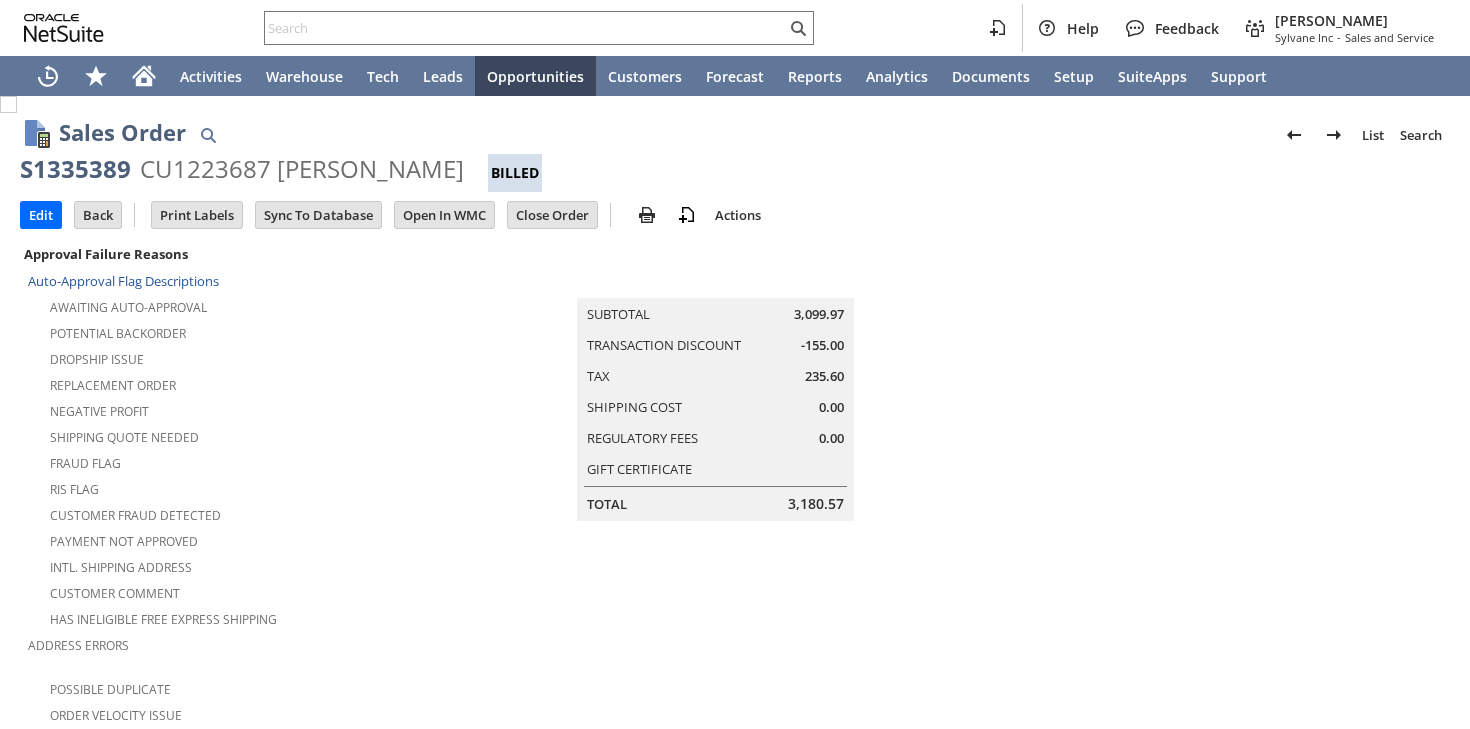 scroll, scrollTop: 0, scrollLeft: 0, axis: both 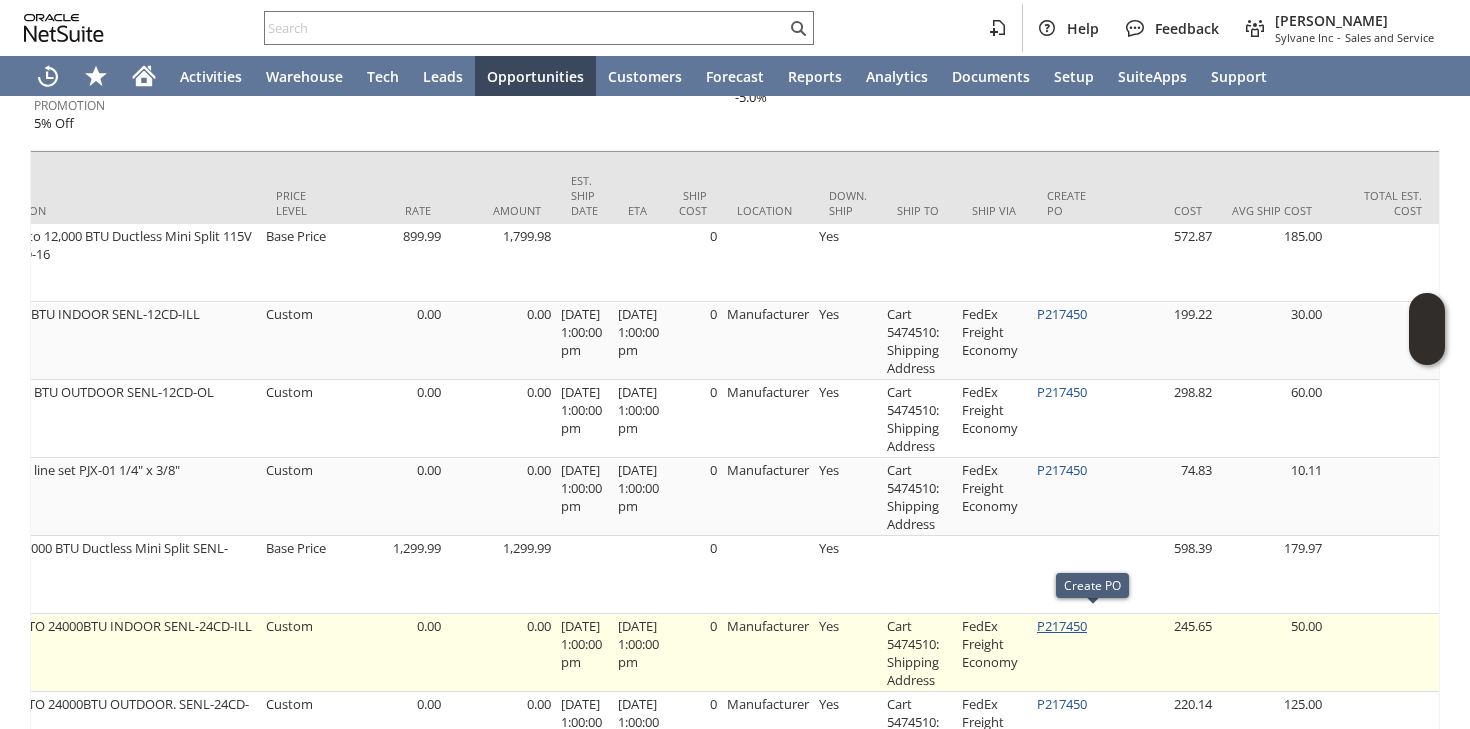 click on "P217450" at bounding box center (1062, 626) 